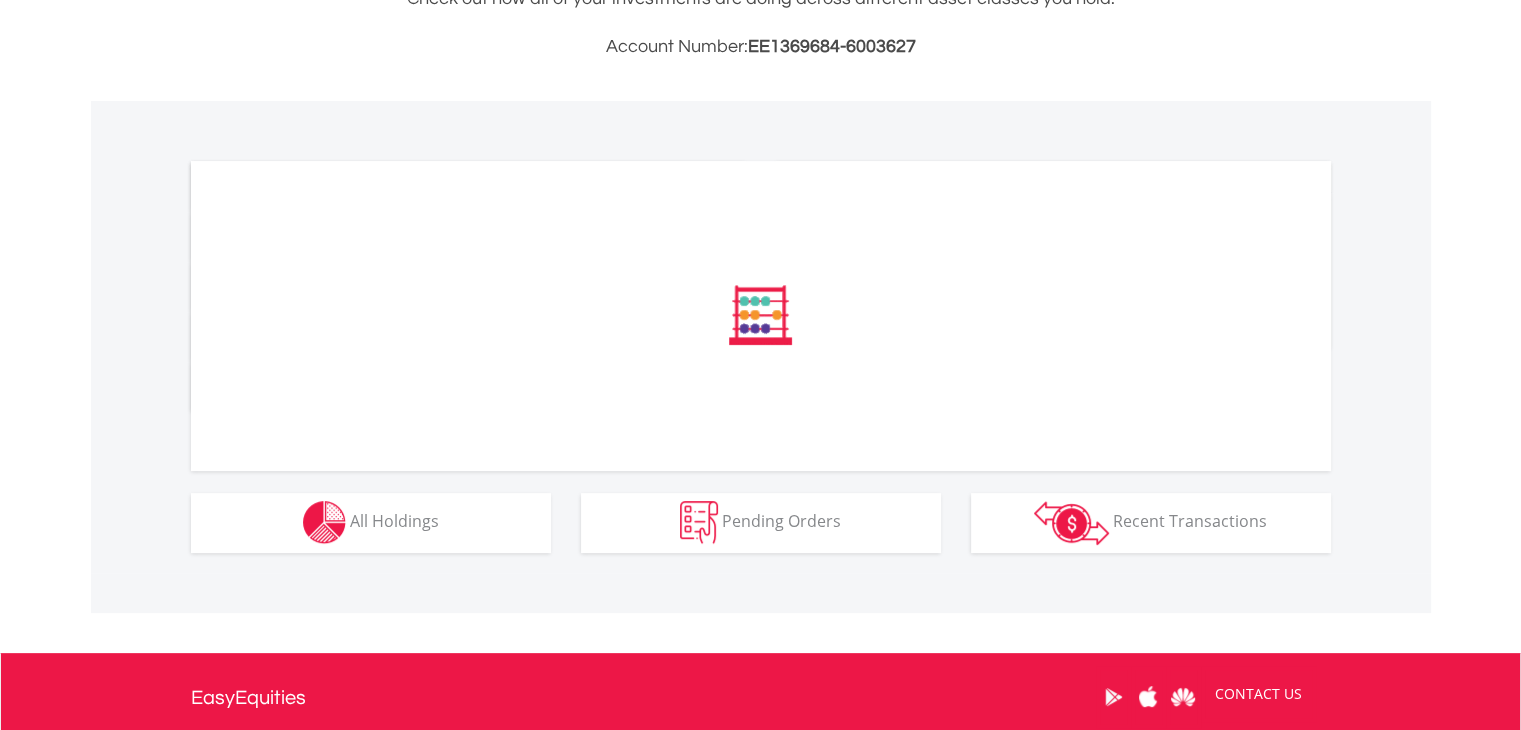 scroll, scrollTop: 520, scrollLeft: 0, axis: vertical 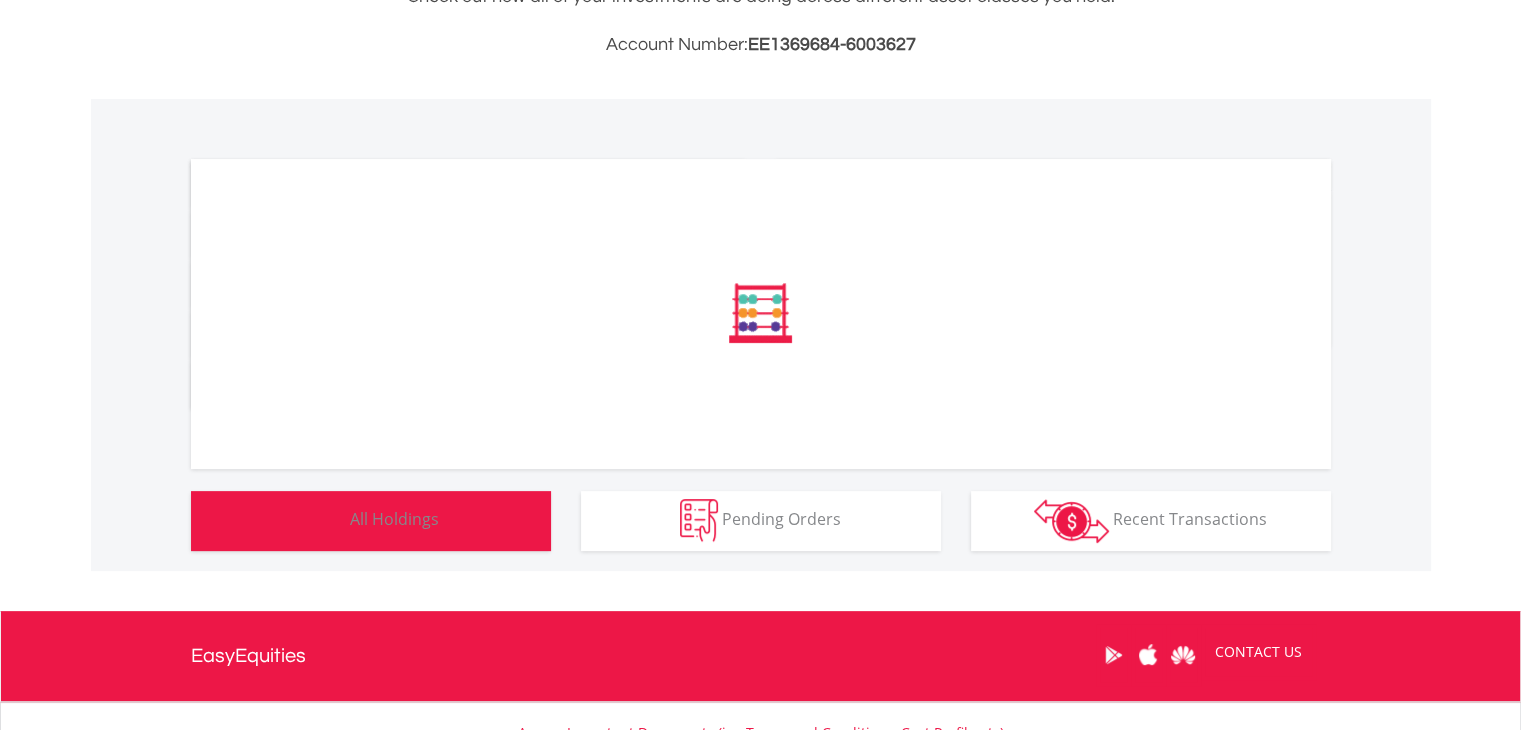 click on "All Holdings" at bounding box center [394, 519] 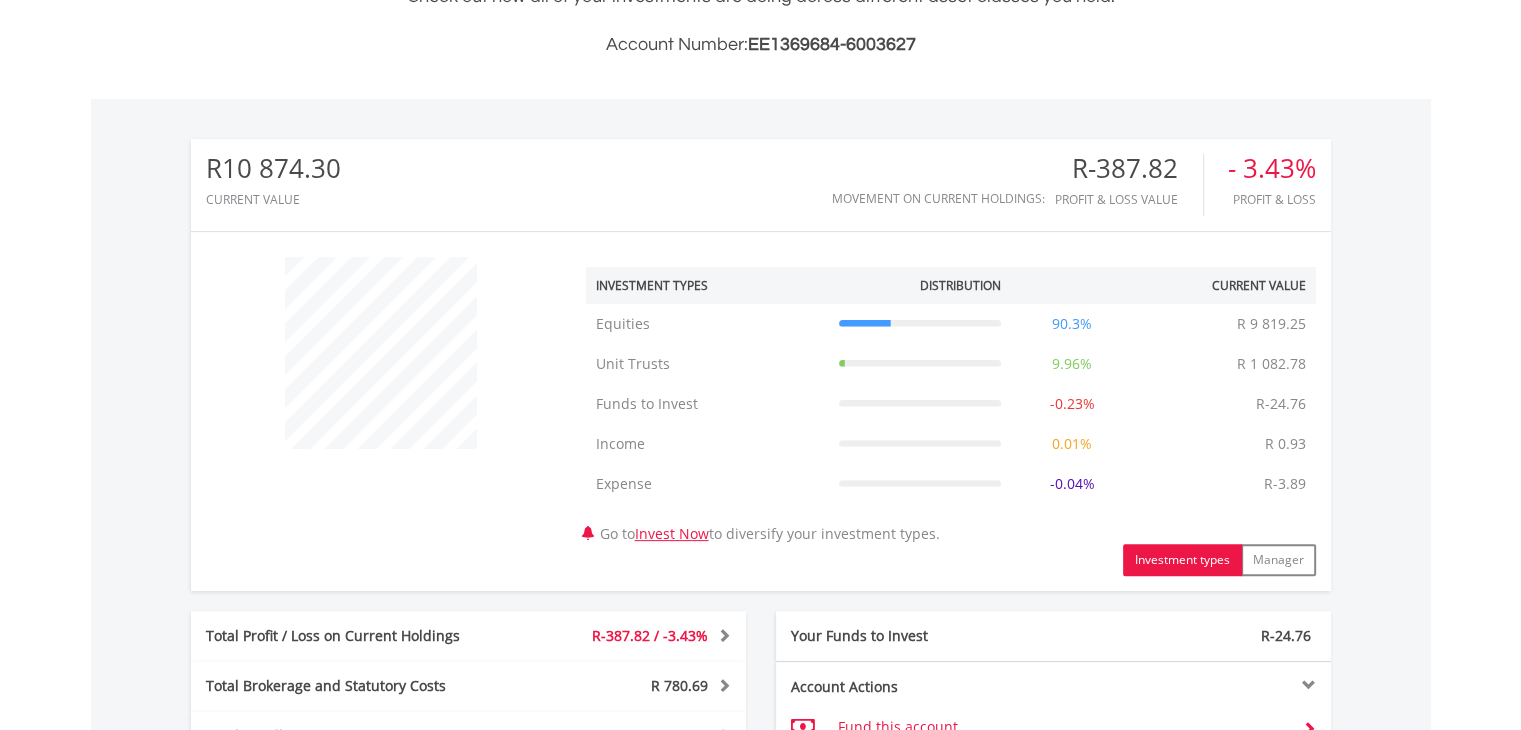 scroll, scrollTop: 999808, scrollLeft: 999620, axis: both 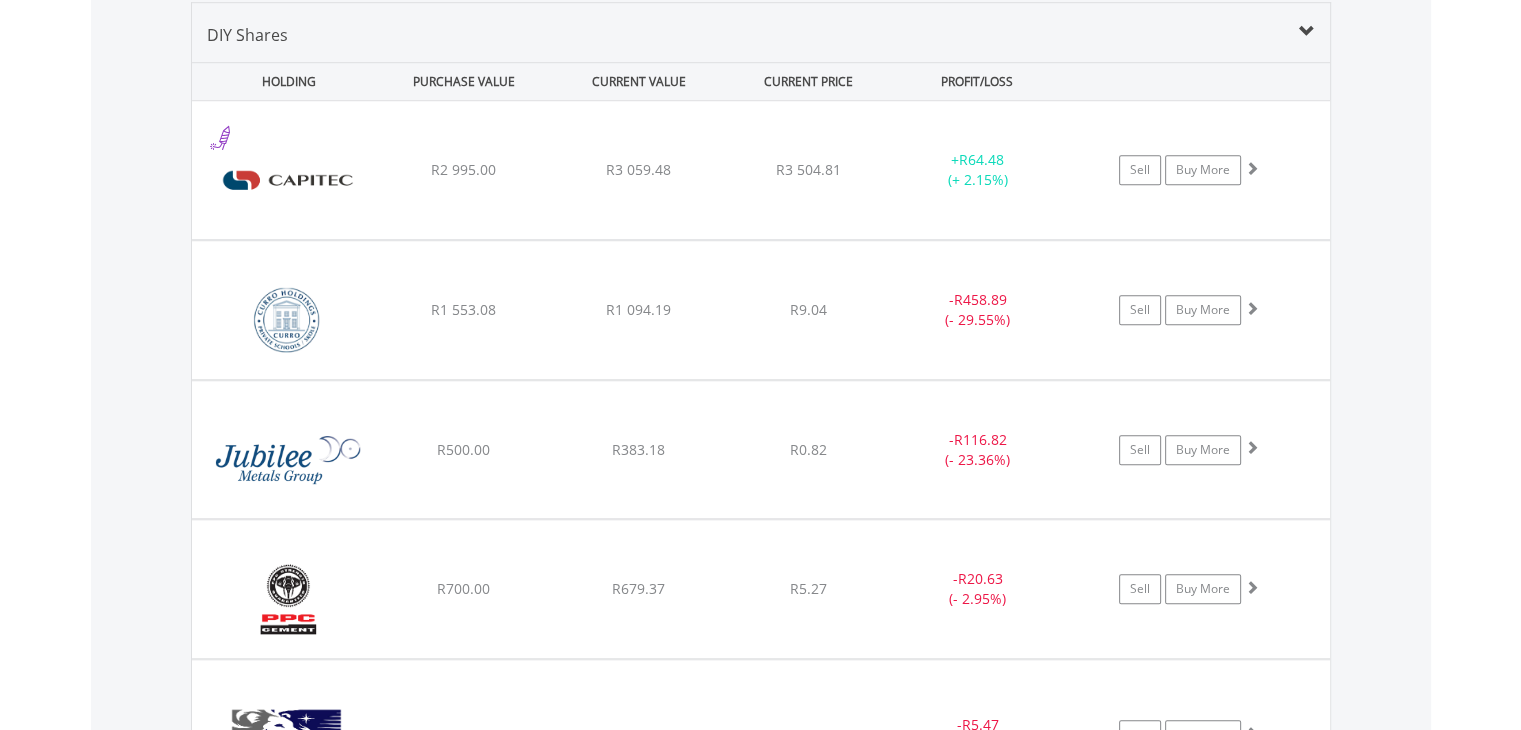 type 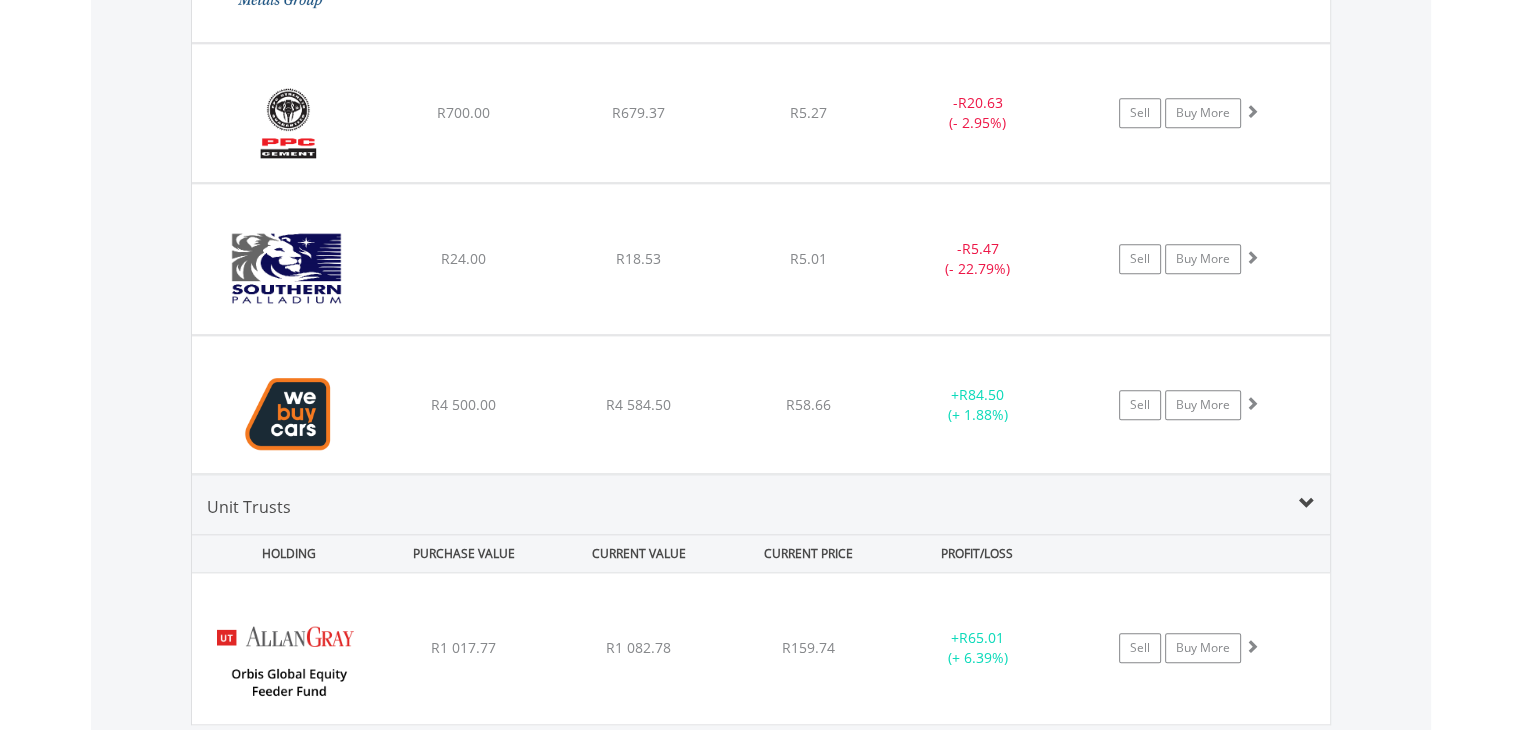 scroll, scrollTop: 2001, scrollLeft: 0, axis: vertical 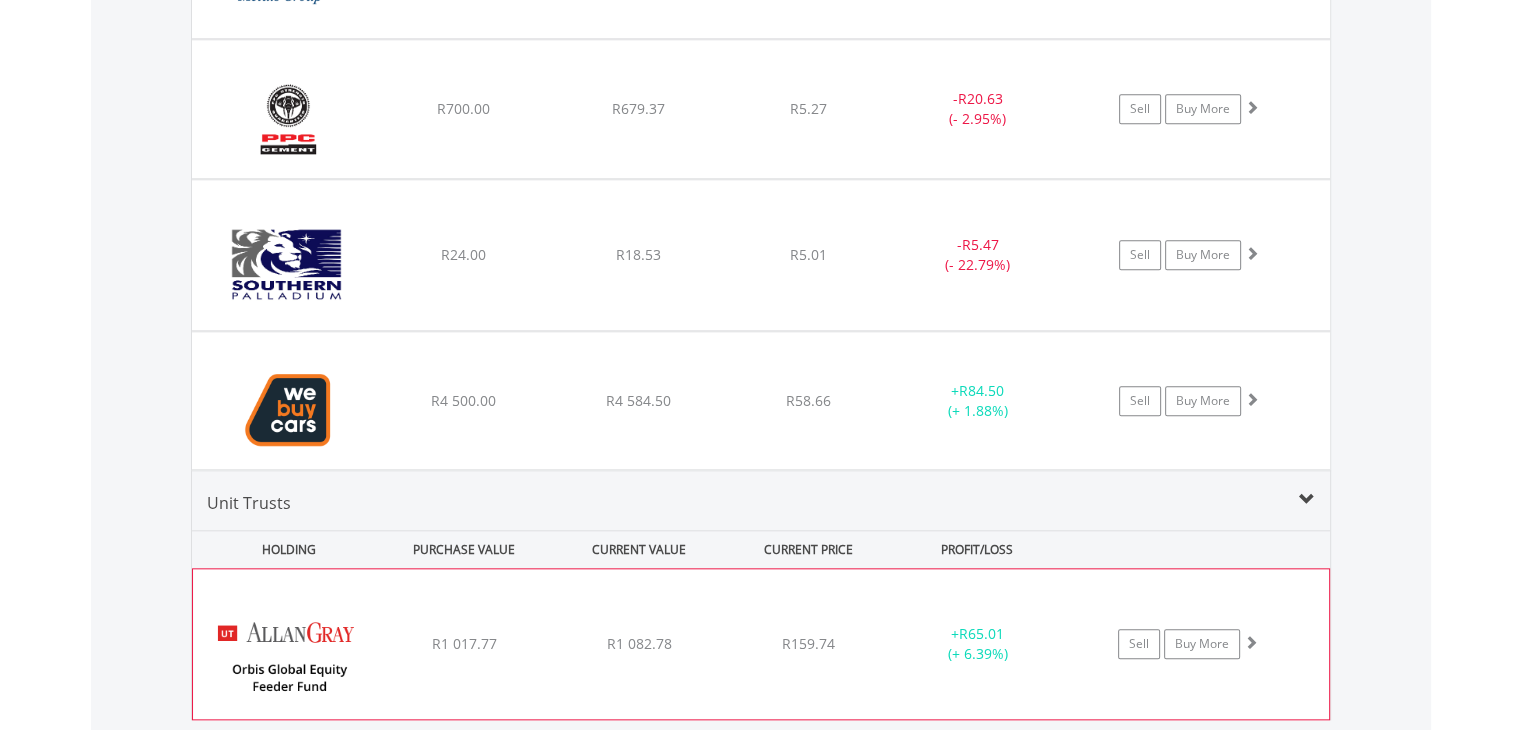 click at bounding box center [1251, 642] 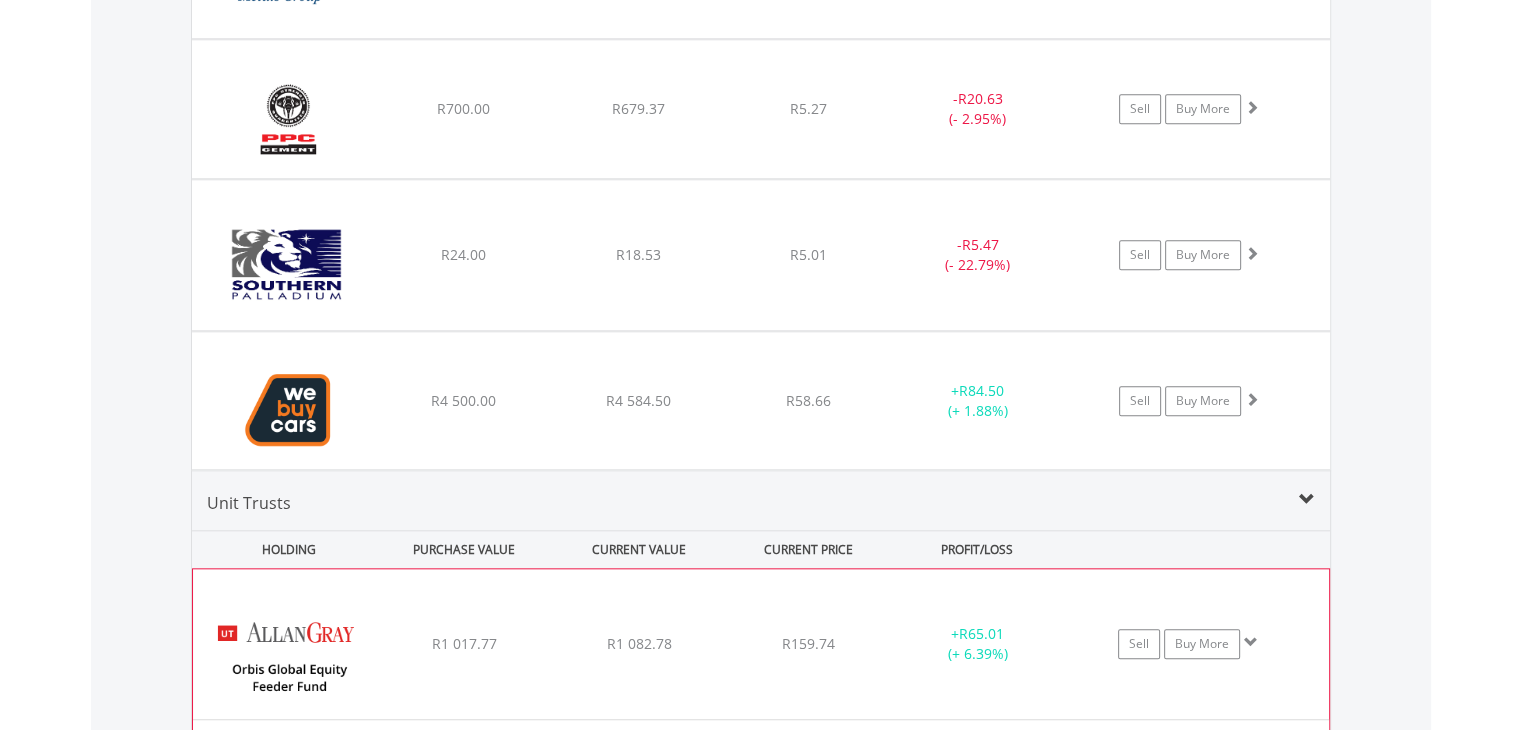 click at bounding box center [1251, 642] 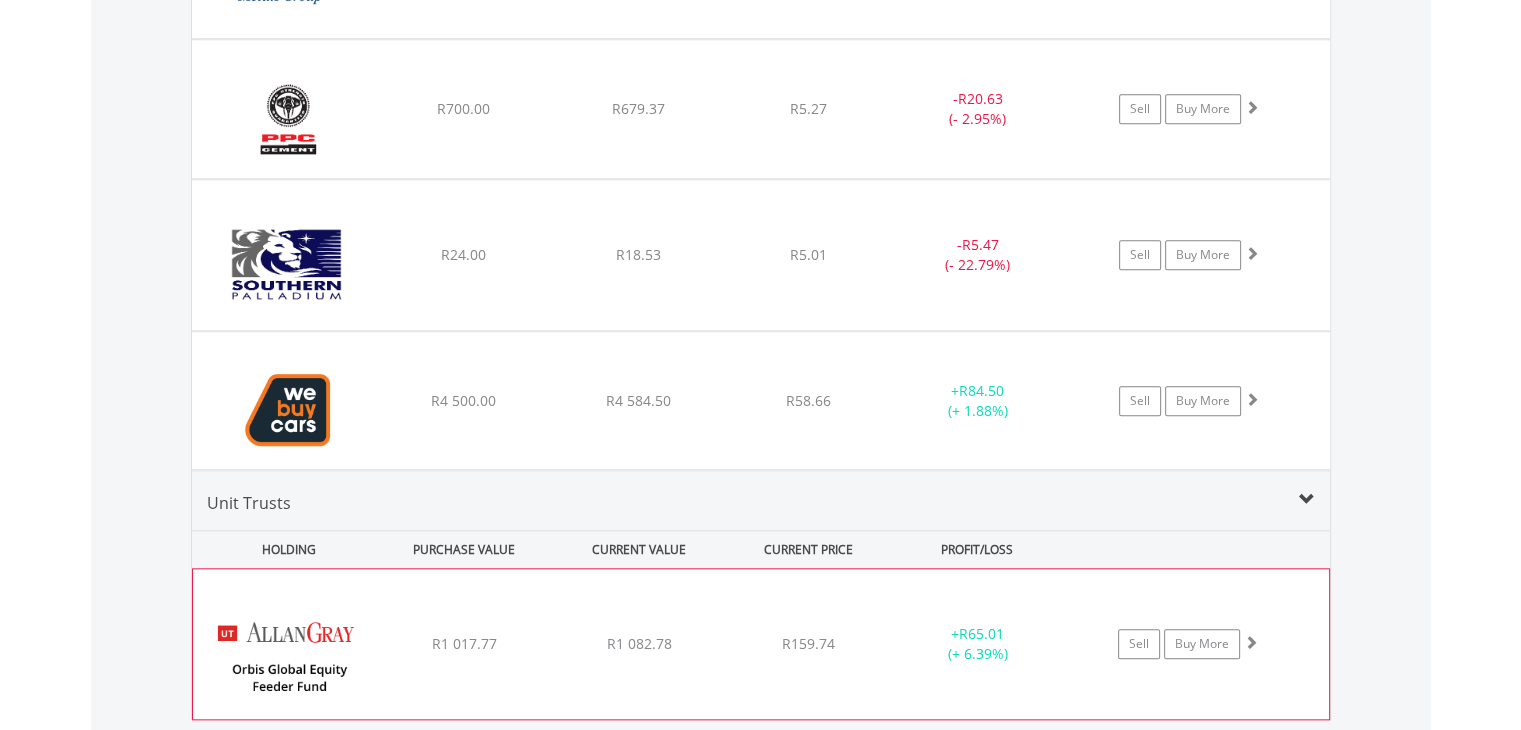 click at bounding box center [1251, 642] 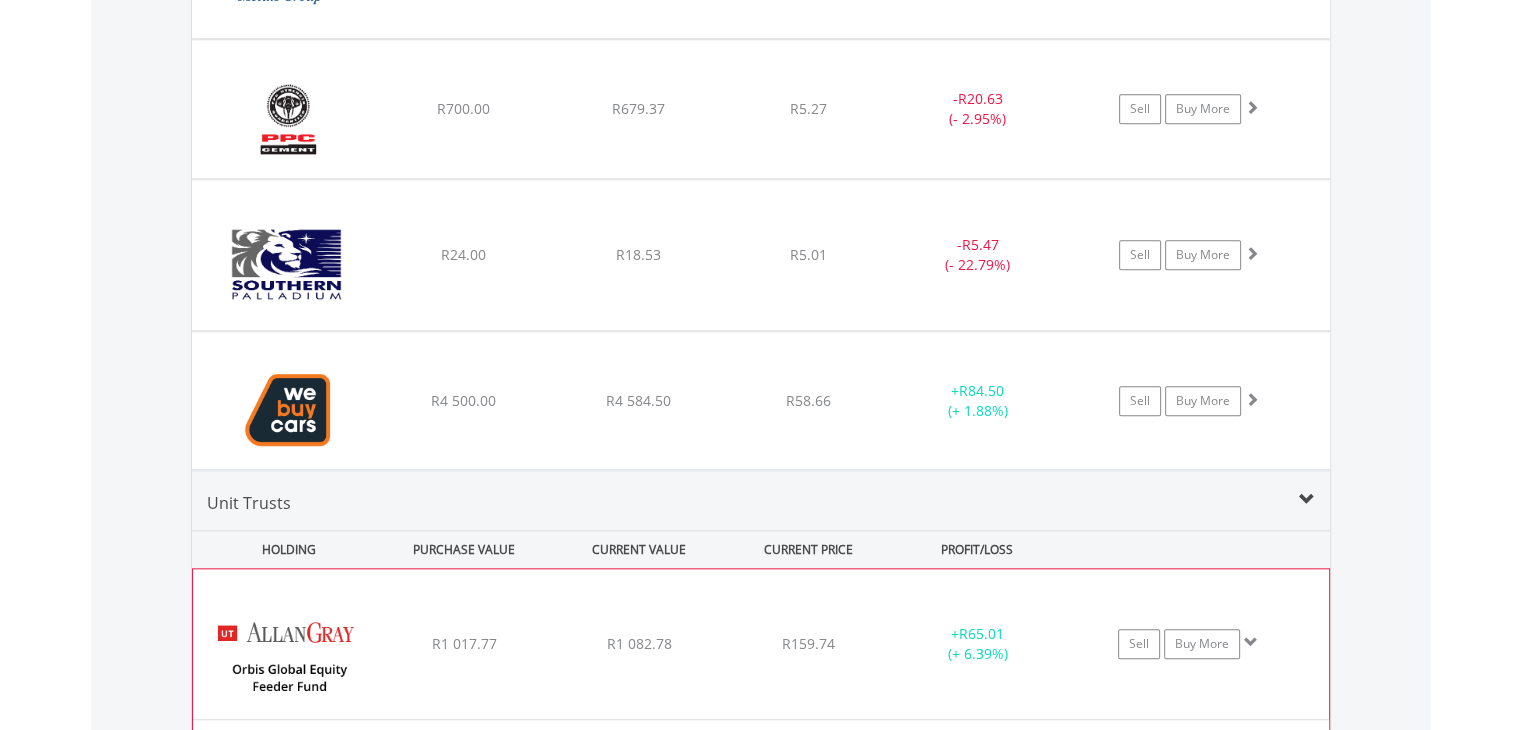 click on "﻿
[PERSON_NAME] Orbis Global Equity Feeder Fund
R1 017.77
R1 082.78
R159.74
+  R65.01 (+ 6.39%)
Sell
Buy More" at bounding box center [761, 644] 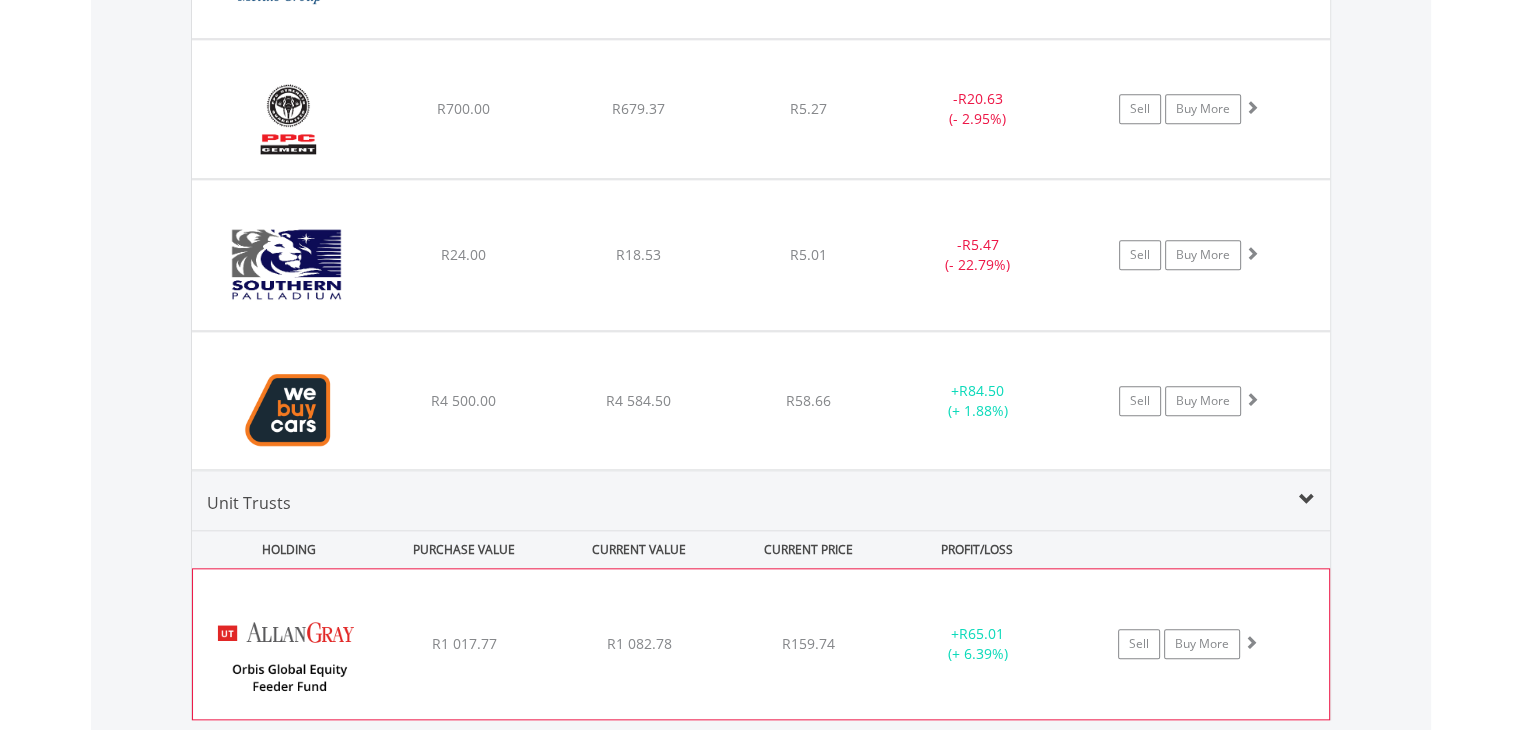 click at bounding box center [1251, 642] 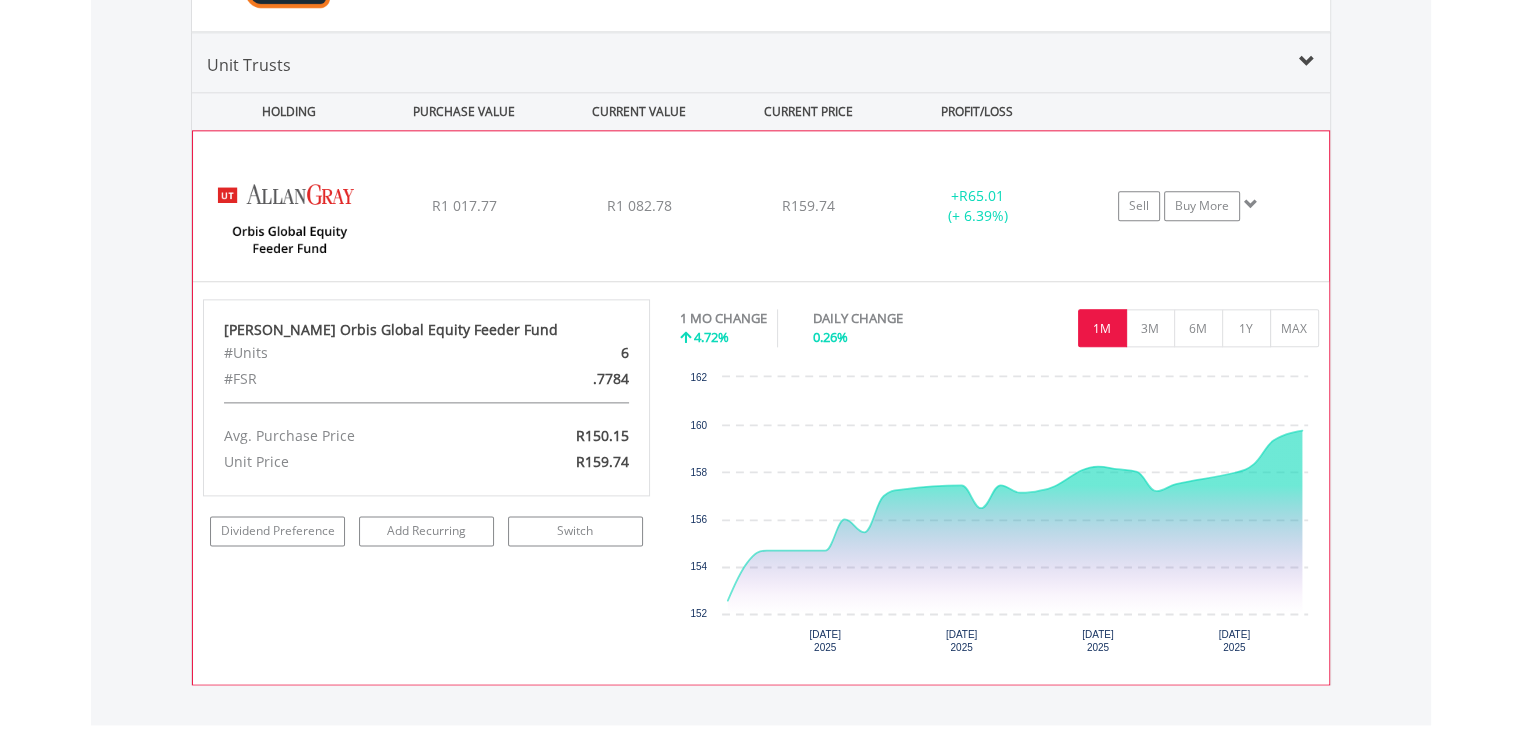 scroll, scrollTop: 2441, scrollLeft: 0, axis: vertical 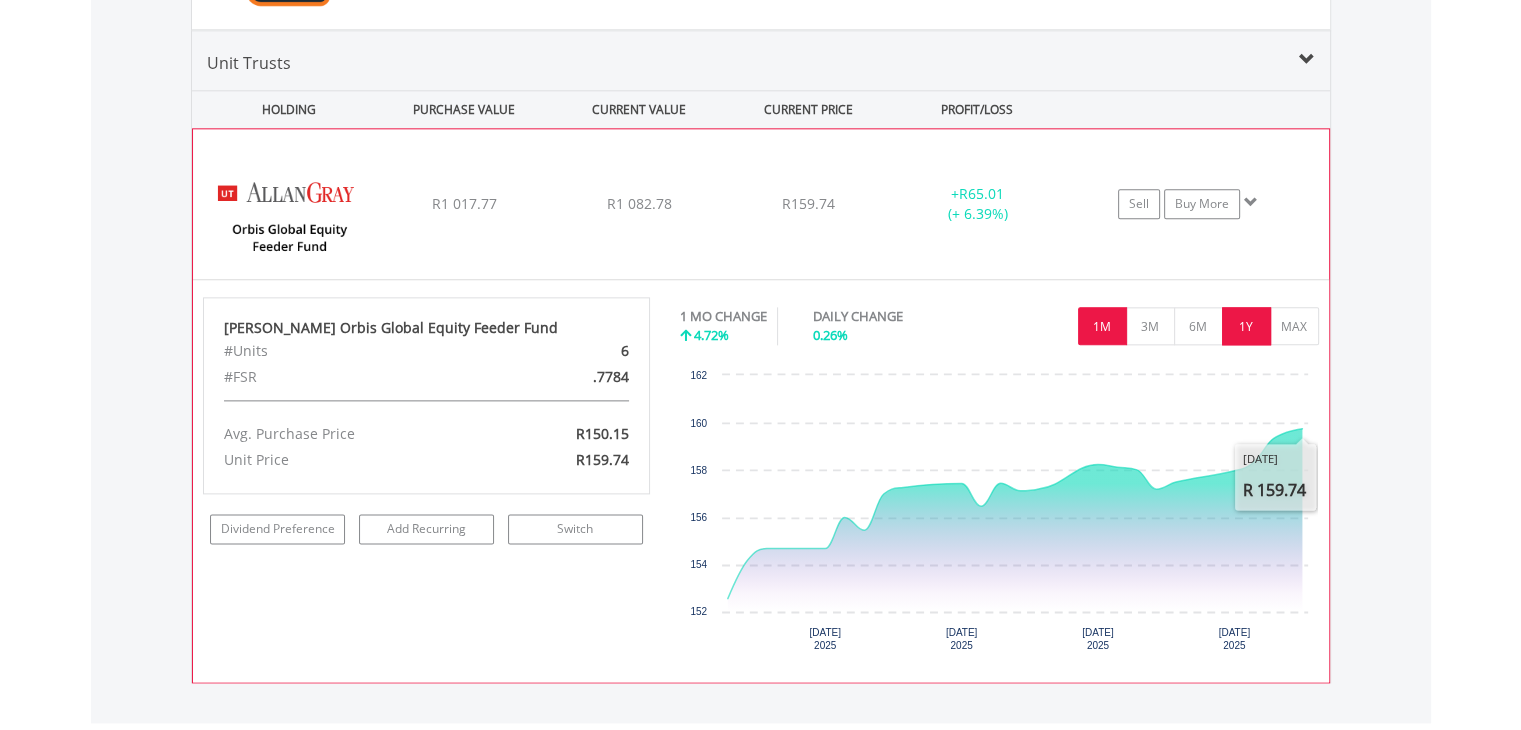 click on "1Y" at bounding box center [1246, 326] 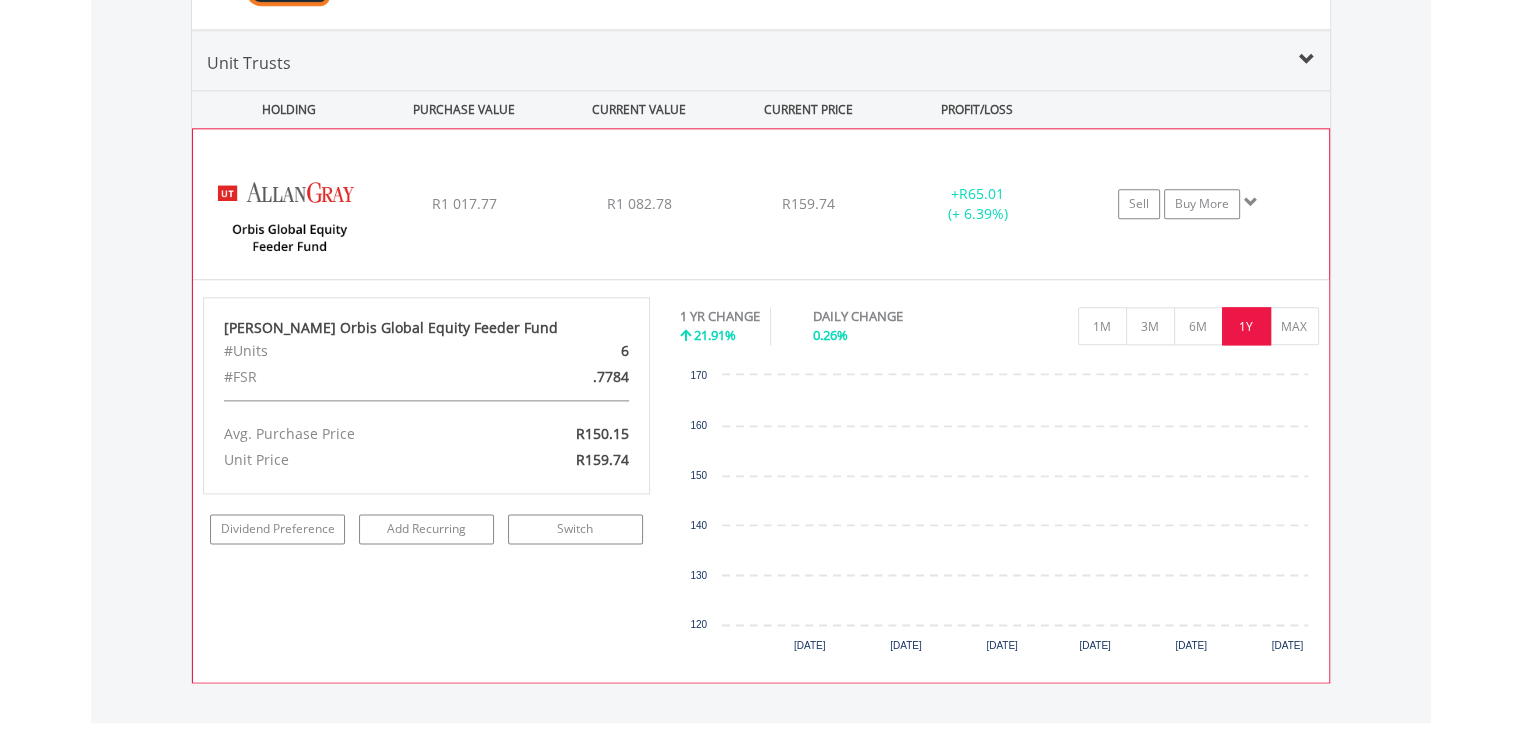 click on "No chart available.
1 YR CHANGE
21.91%
DAILY CHANGE
0.26%
1M
3M
6M
1Y
MAX
Chart Chart with 261 data points. 120" at bounding box center [999, 480] 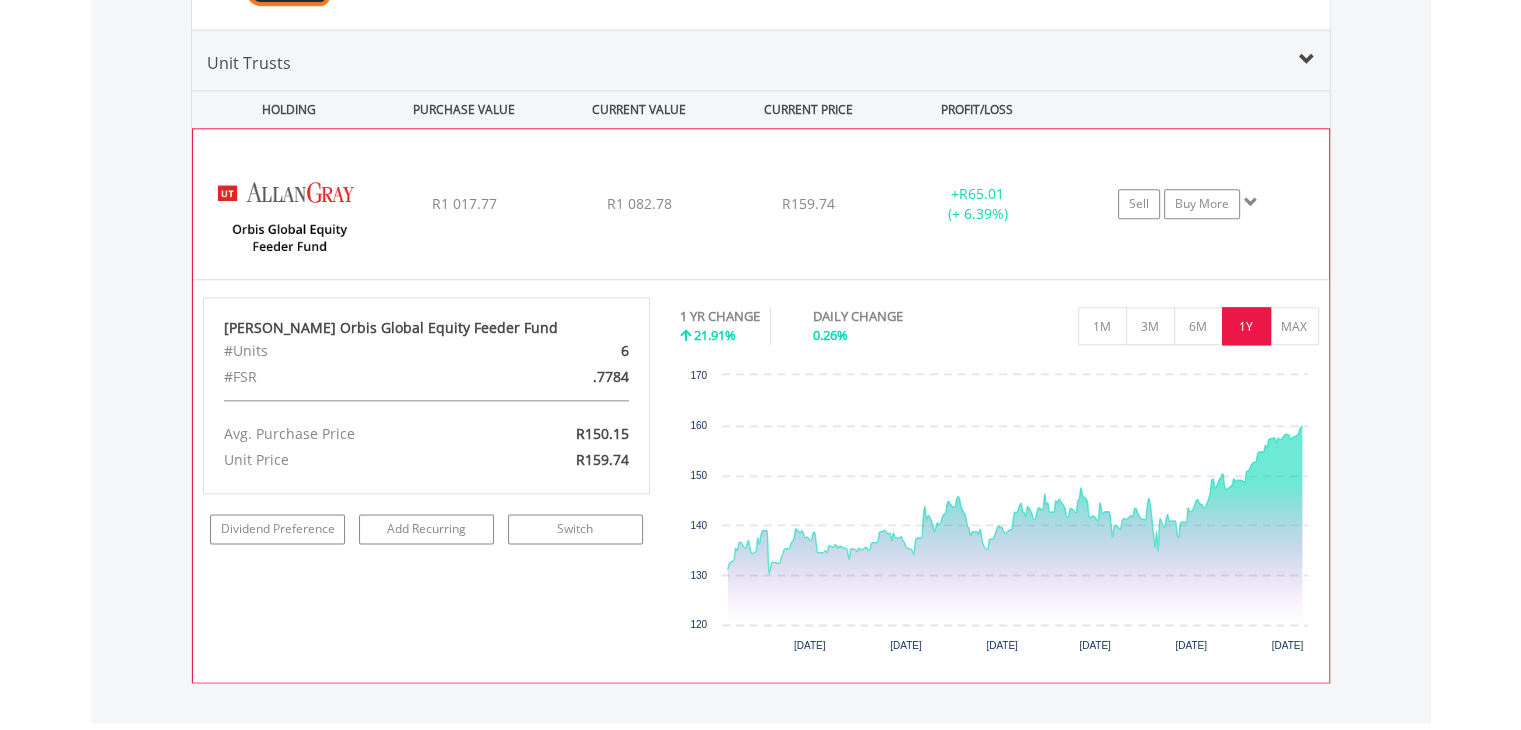 click on "1Y" at bounding box center [1246, 326] 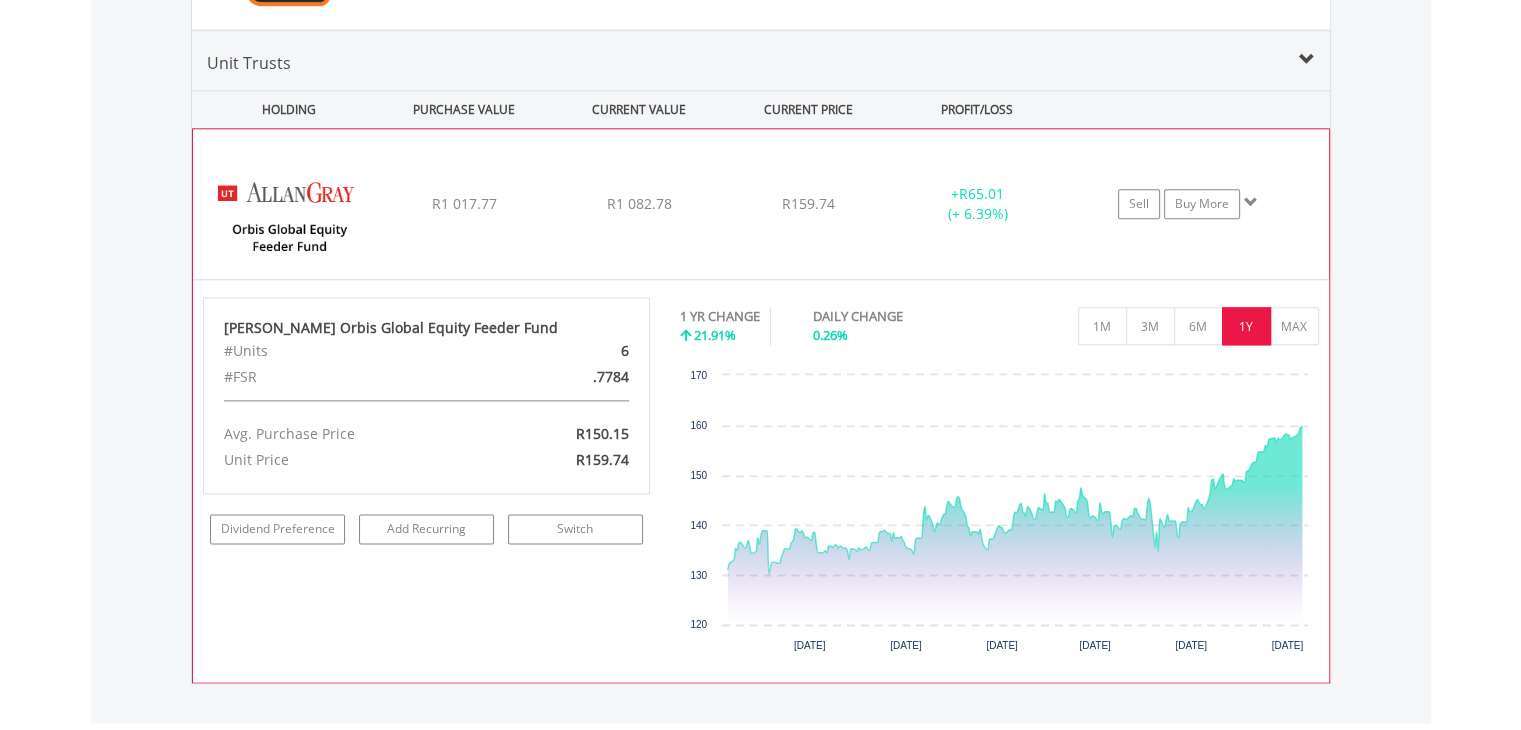 click on "1Y" at bounding box center [1246, 326] 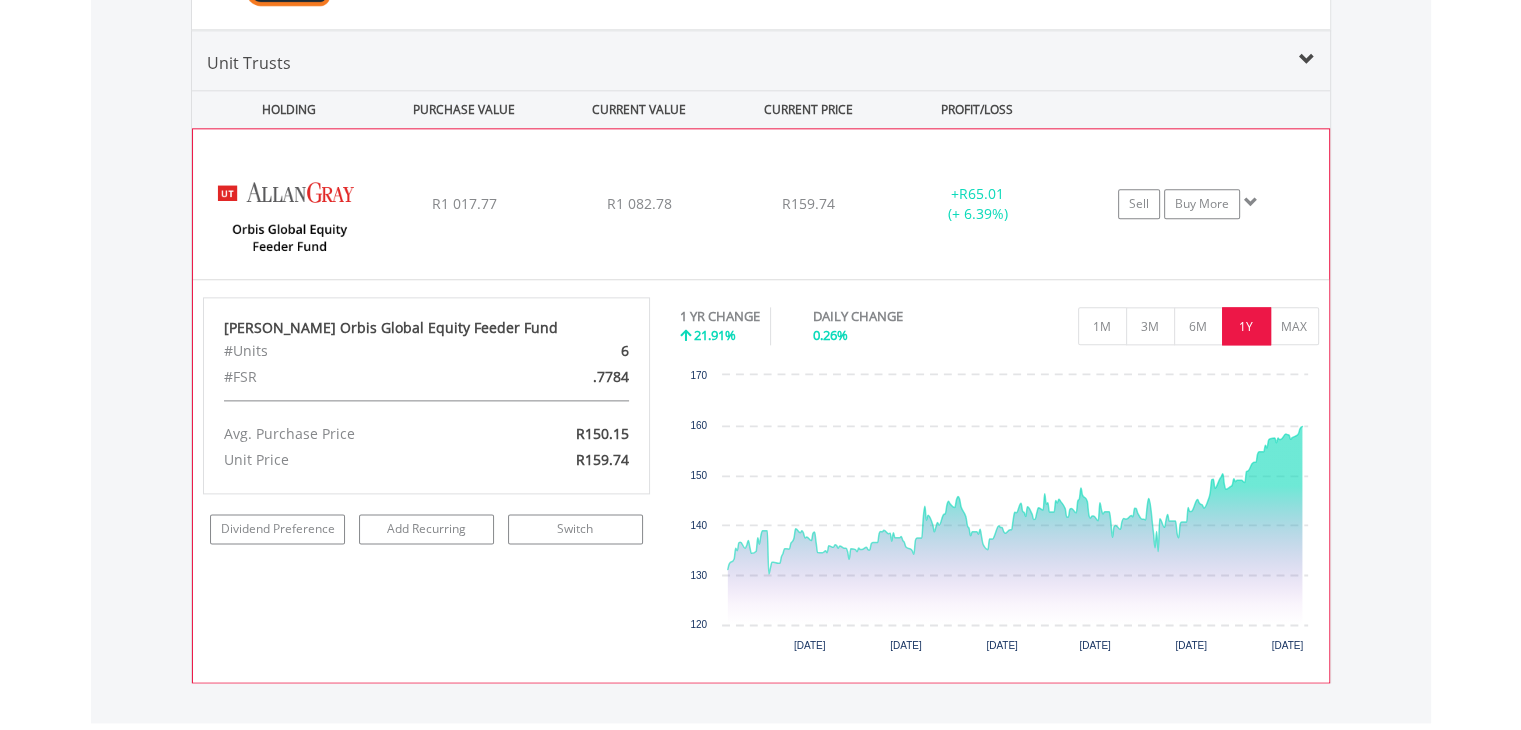 click at bounding box center [1251, 202] 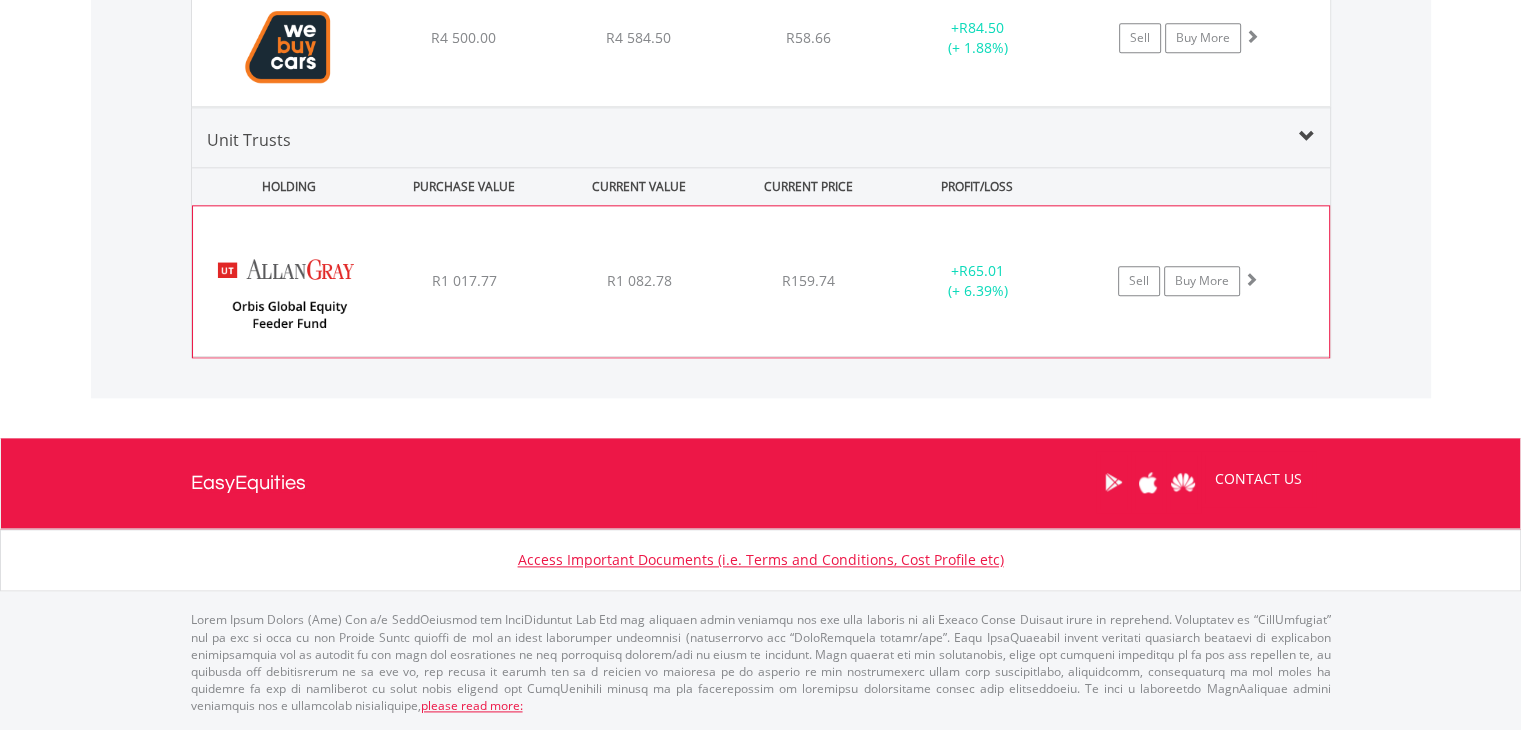scroll, scrollTop: 2355, scrollLeft: 0, axis: vertical 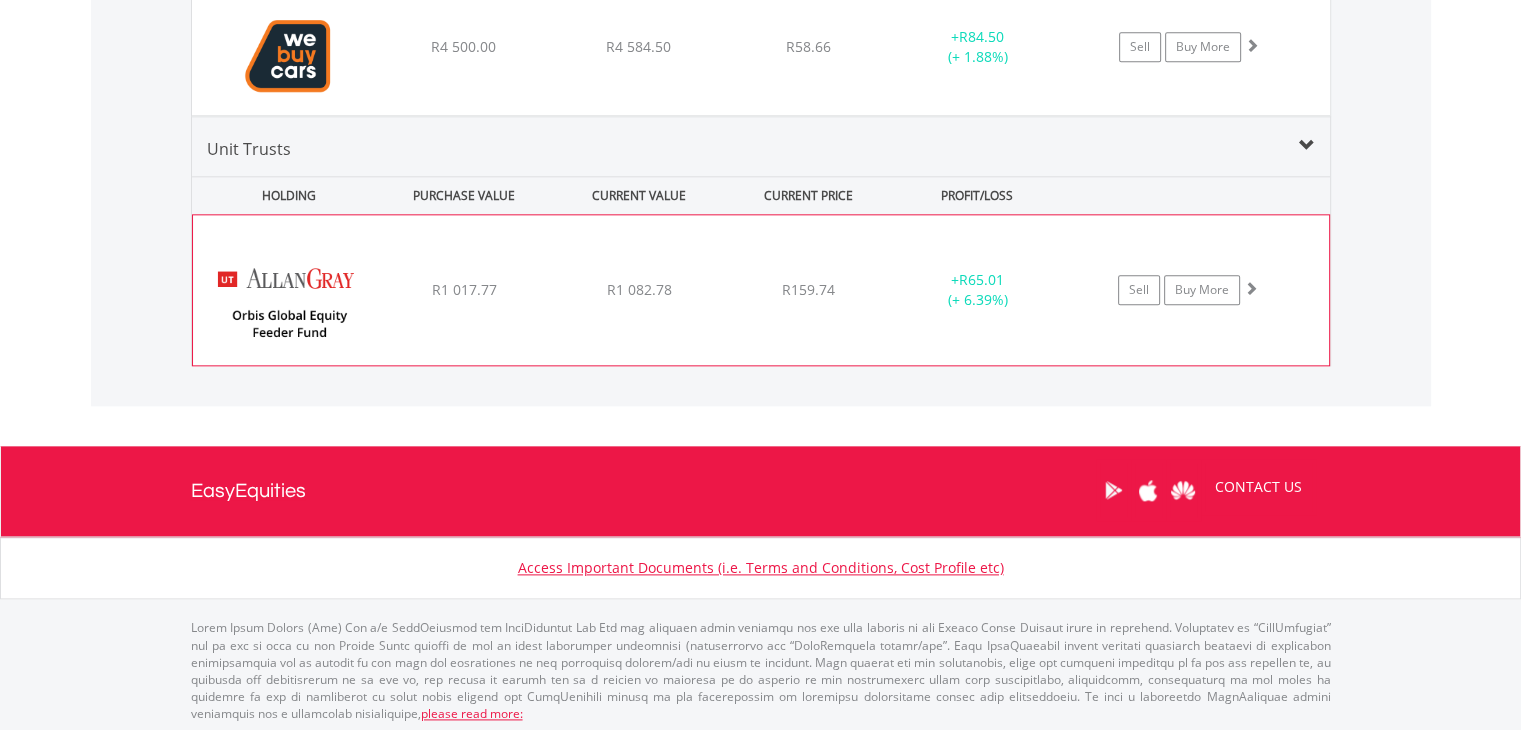 click at bounding box center (1197, 195) 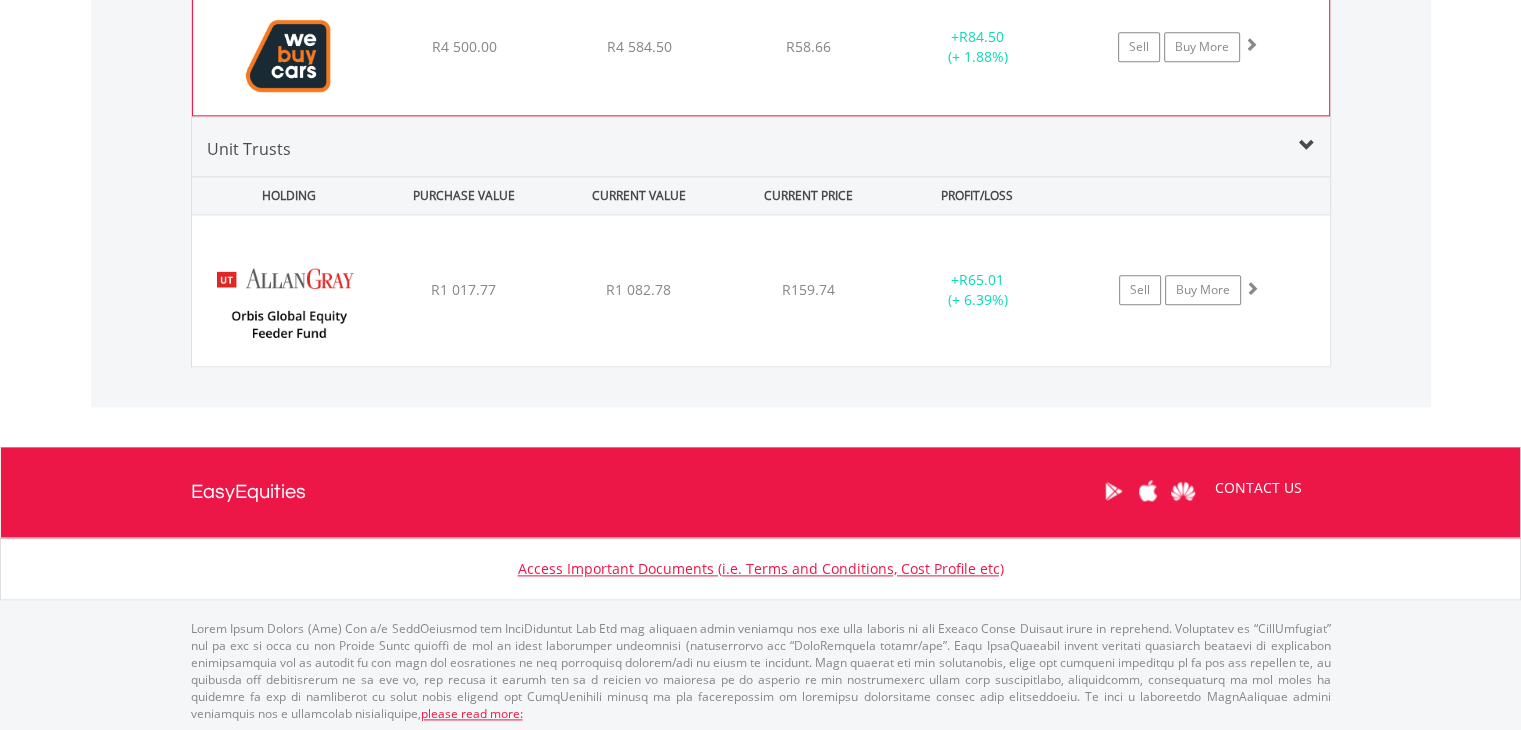 click at bounding box center [1251, 44] 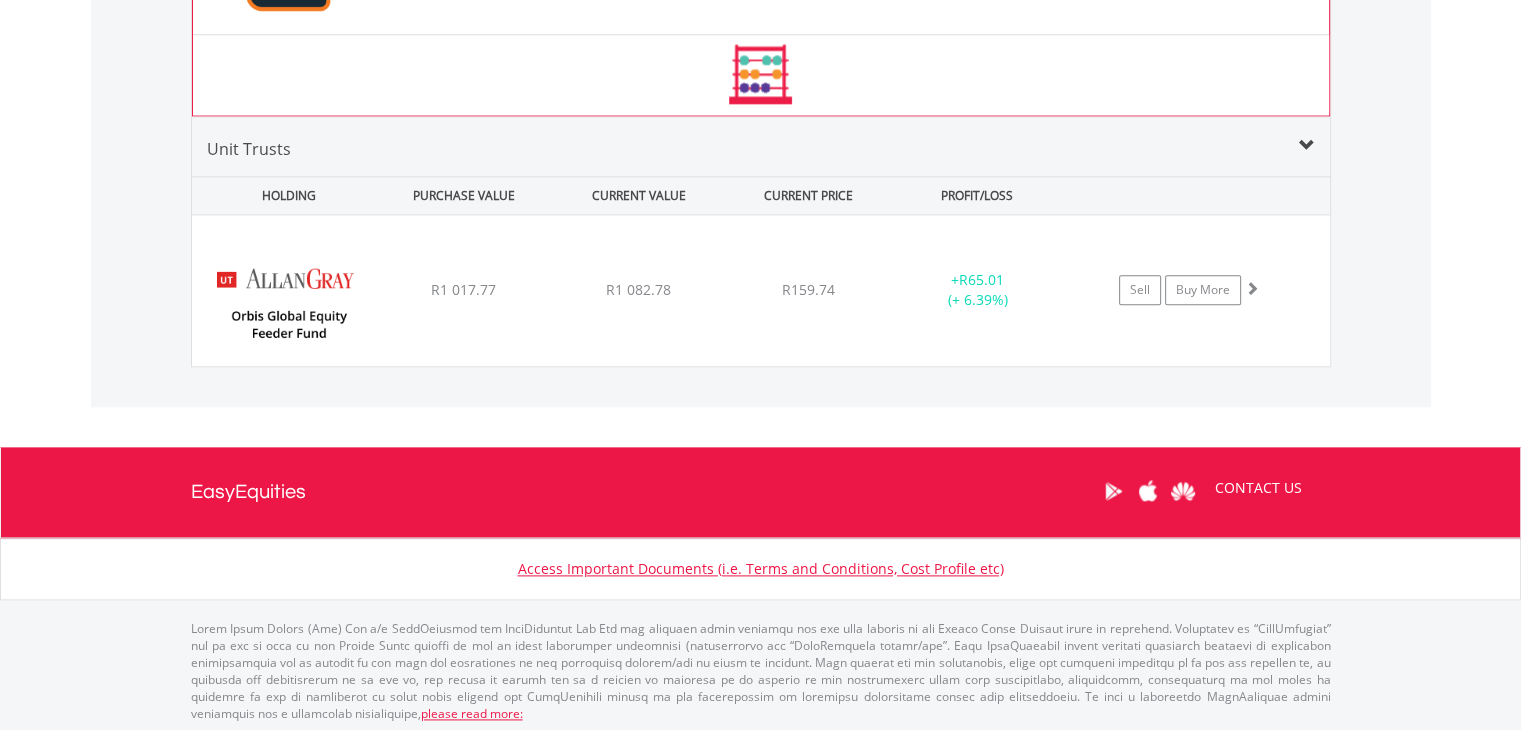 click at bounding box center (761, 75) 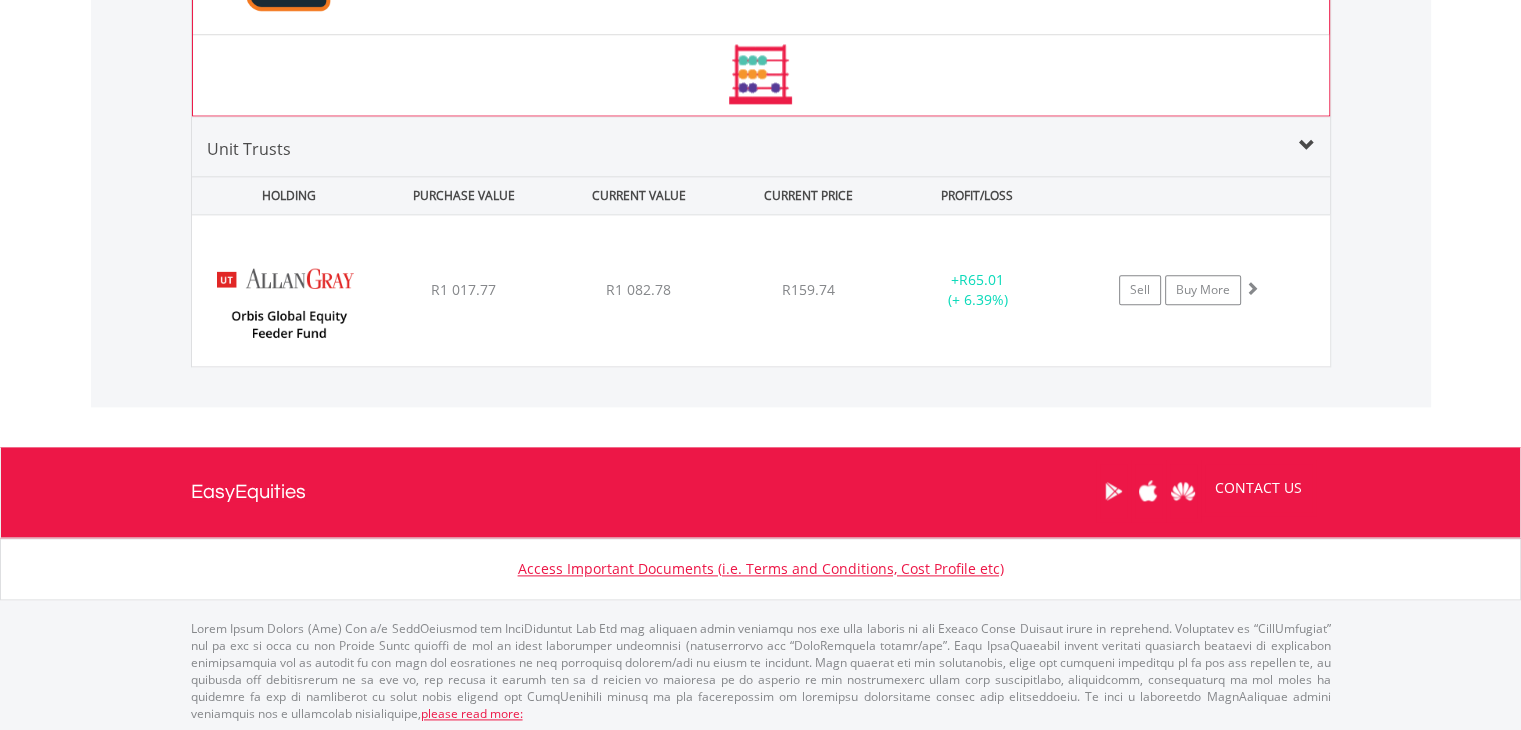 scroll, scrollTop: 2441, scrollLeft: 0, axis: vertical 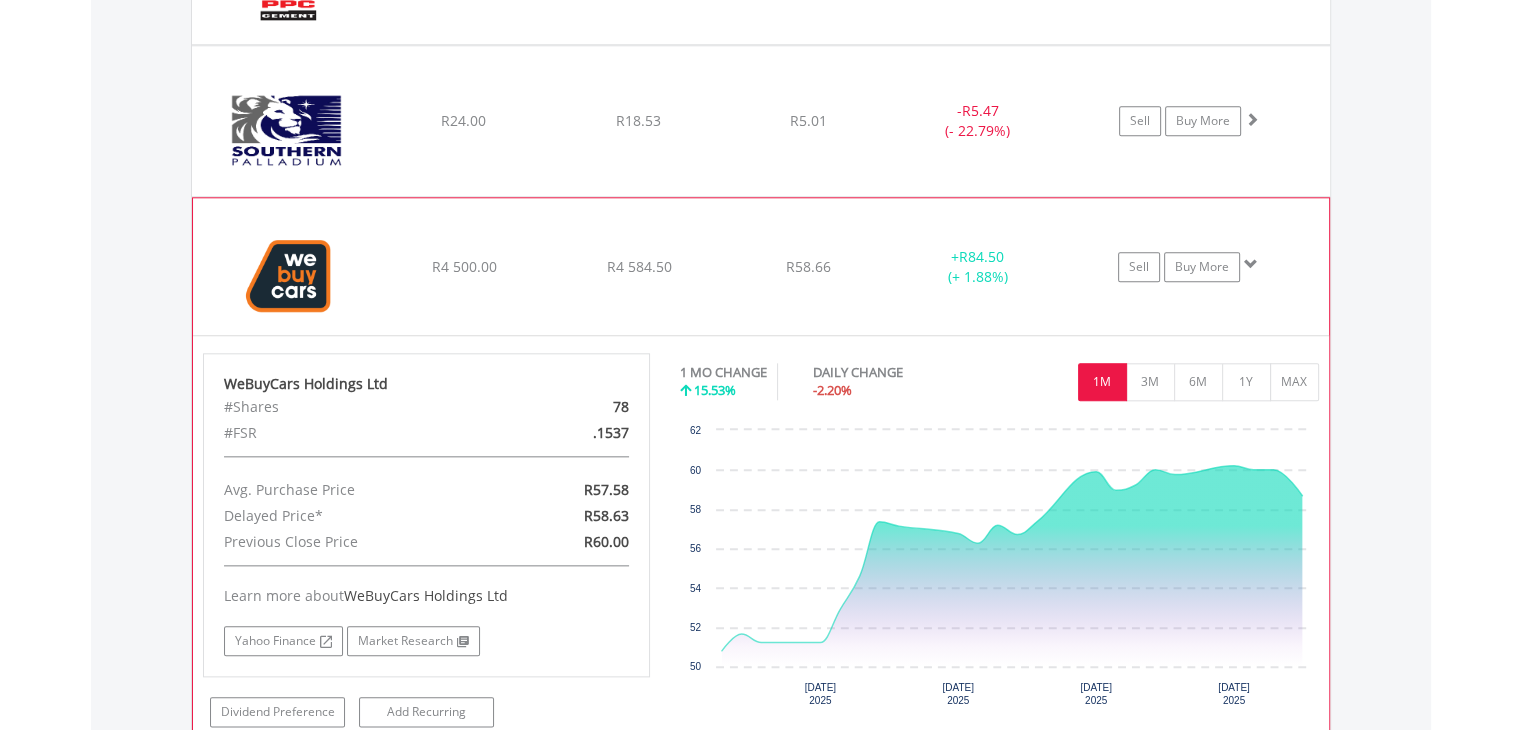 click at bounding box center [1251, 264] 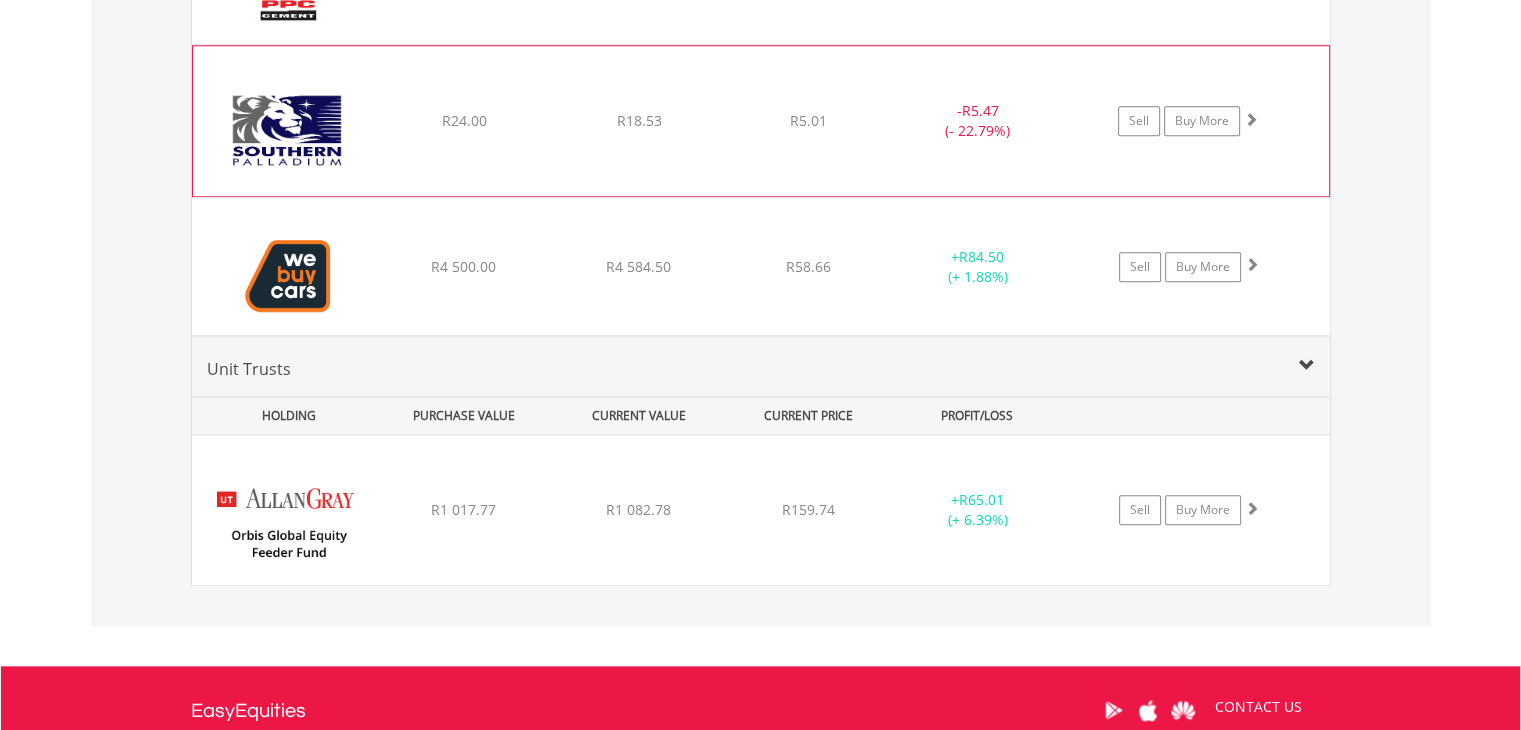 click at bounding box center (1251, 119) 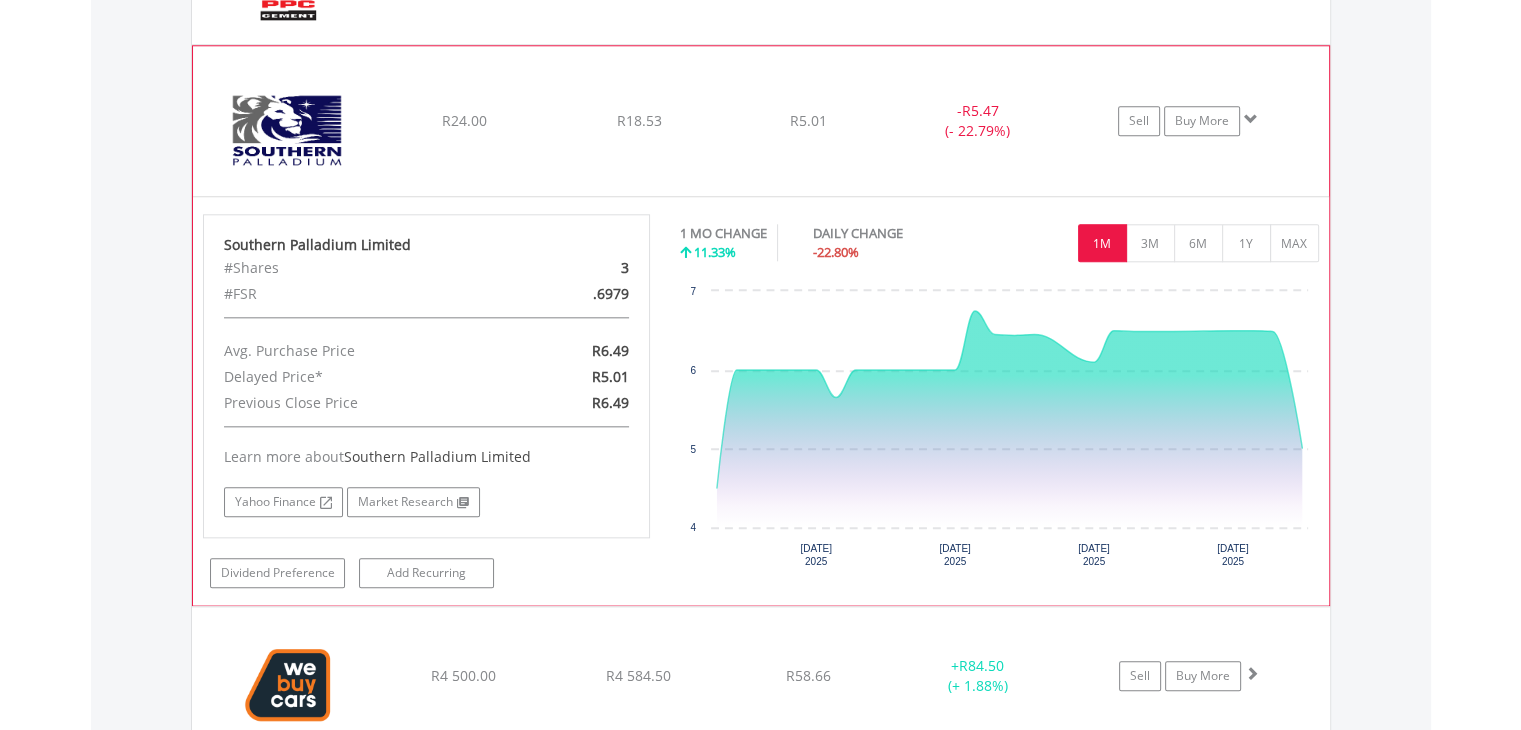 click at bounding box center (1251, 119) 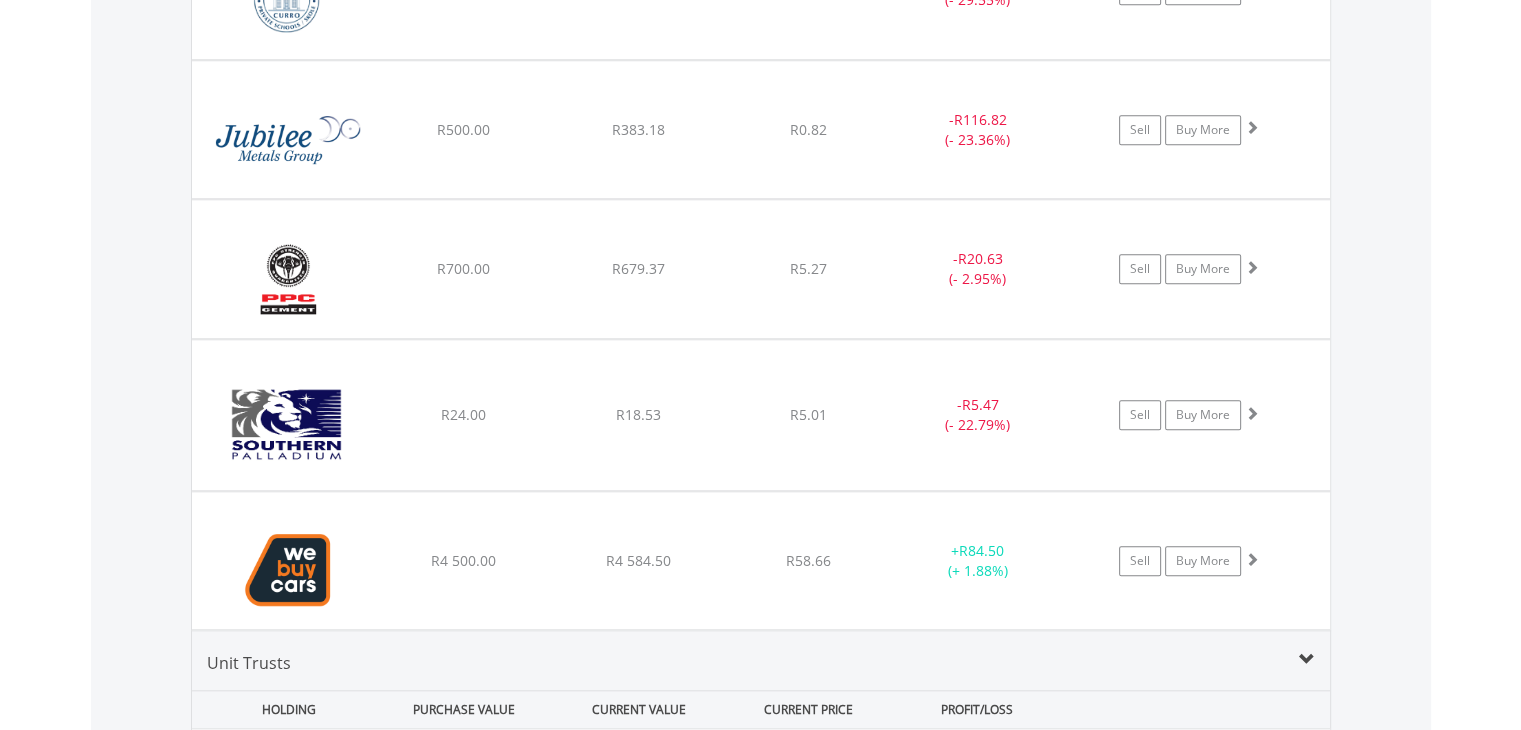 scroll, scrollTop: 1761, scrollLeft: 0, axis: vertical 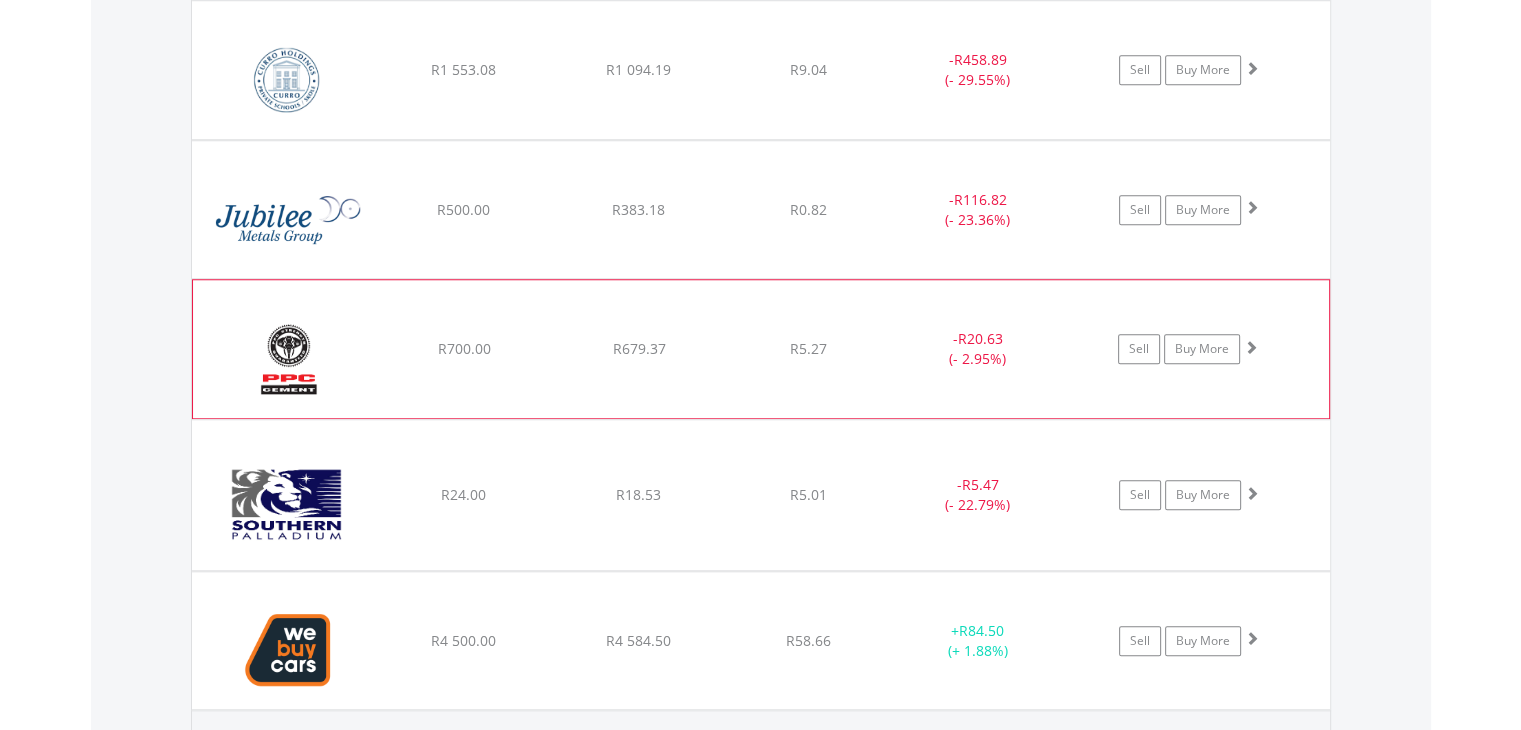 click at bounding box center (1251, 347) 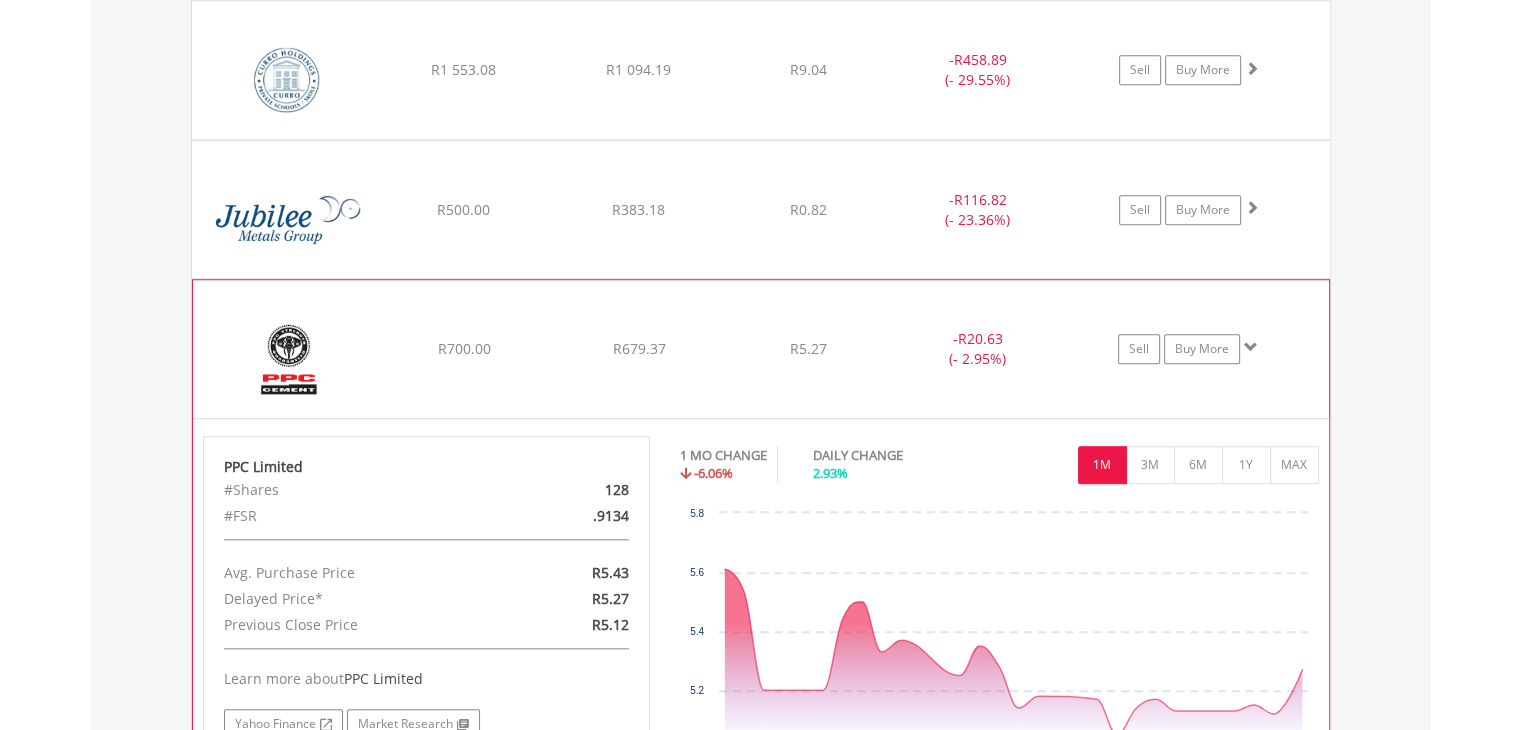 click on "Sell
Buy More" at bounding box center [1199, -70] 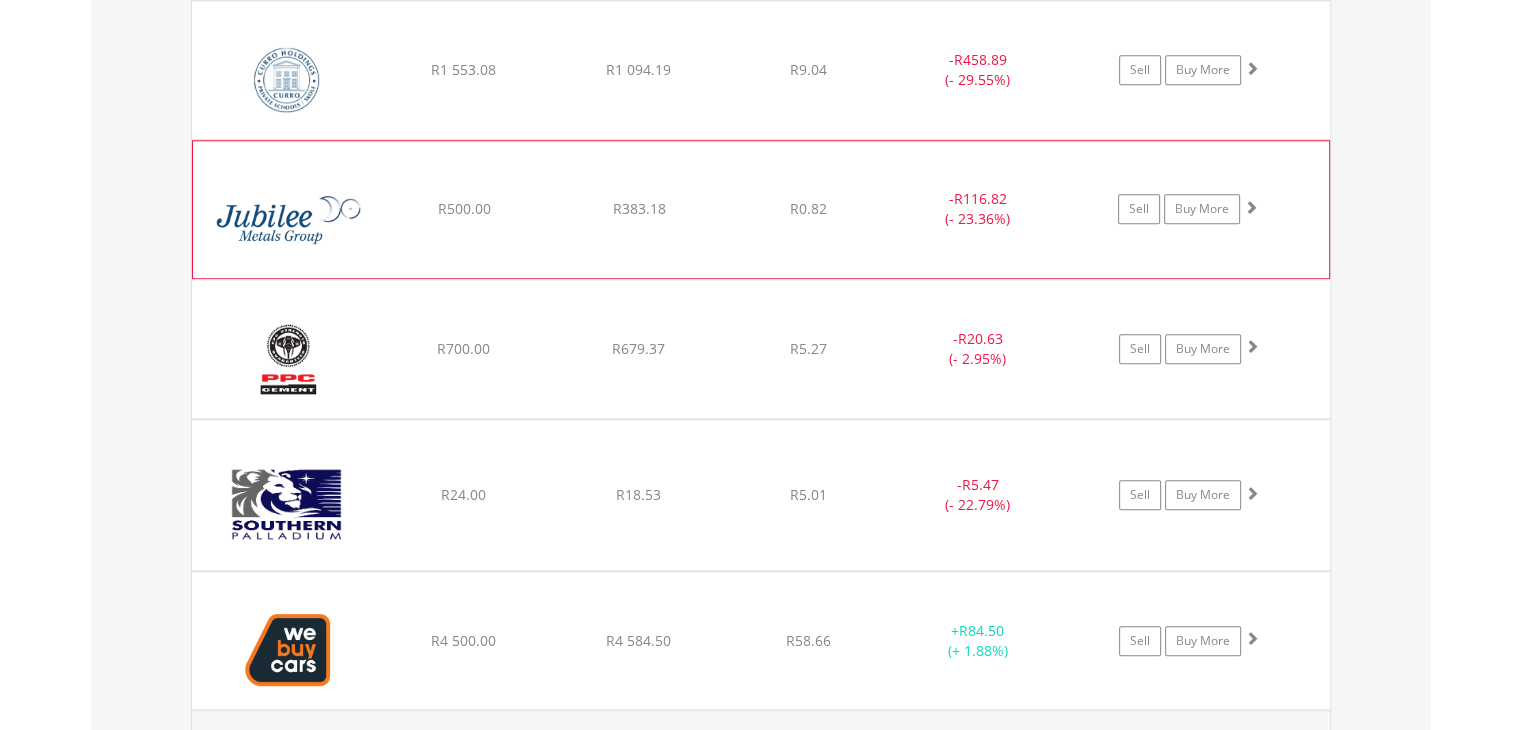click at bounding box center (1251, 207) 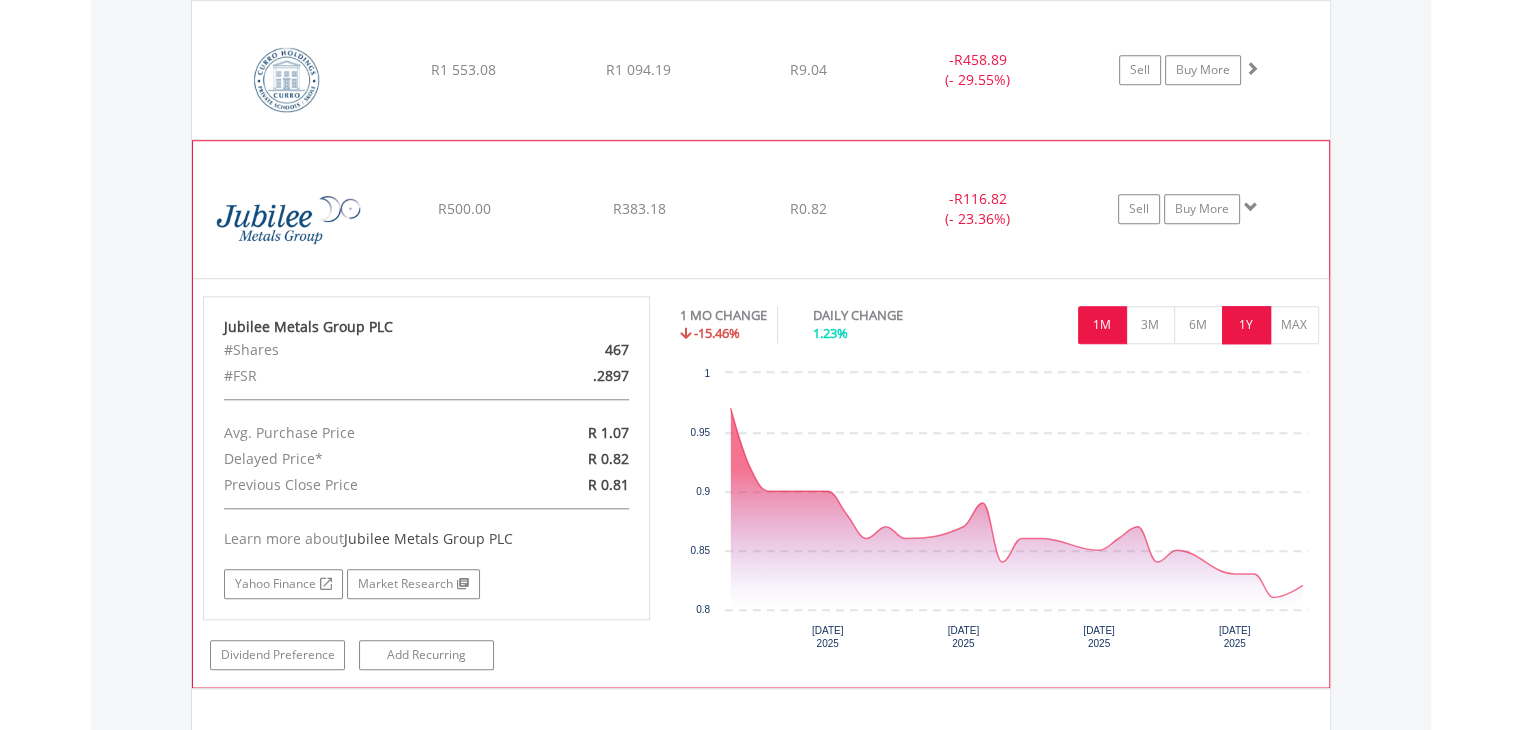 click on "1Y" at bounding box center (1246, 325) 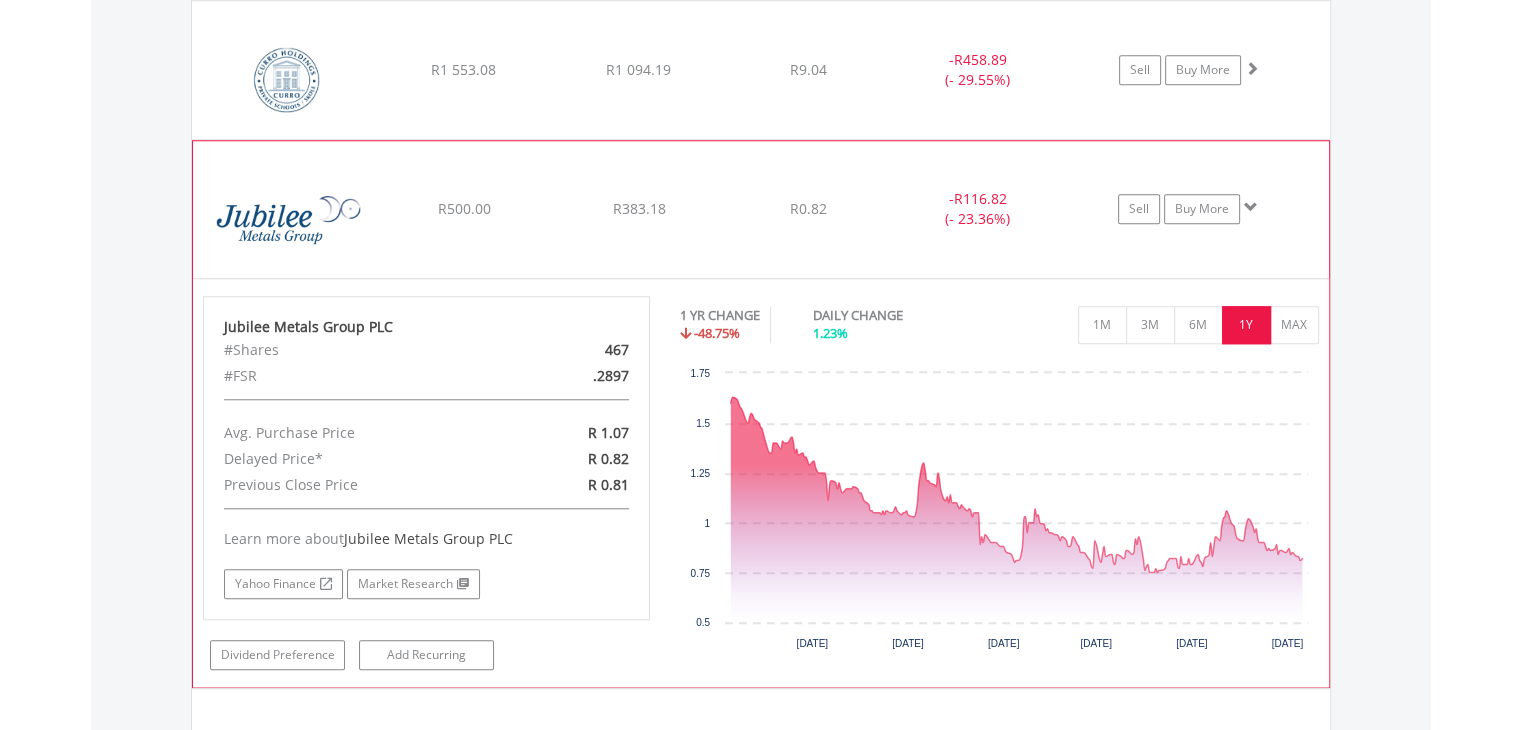 click at bounding box center [1251, 207] 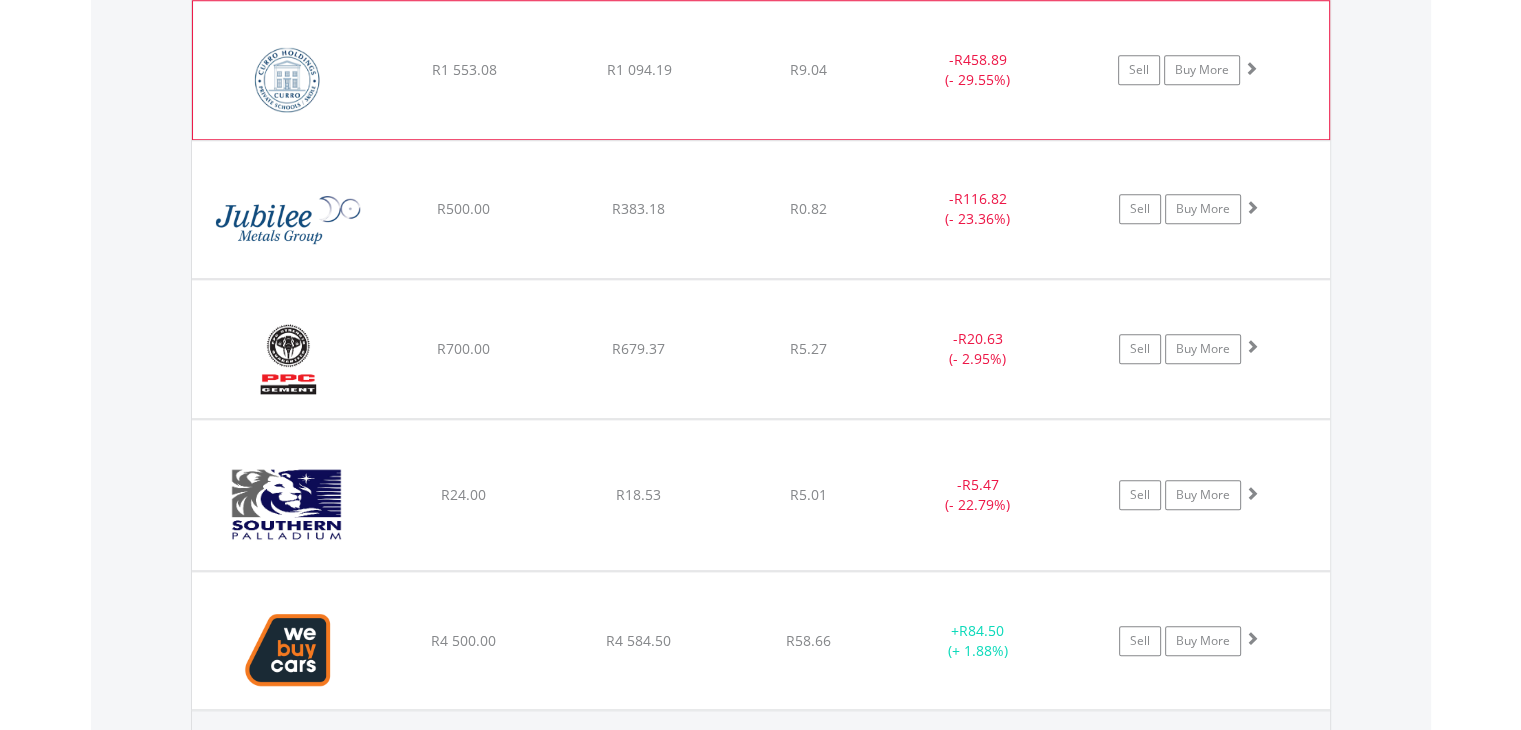 click at bounding box center (1251, 68) 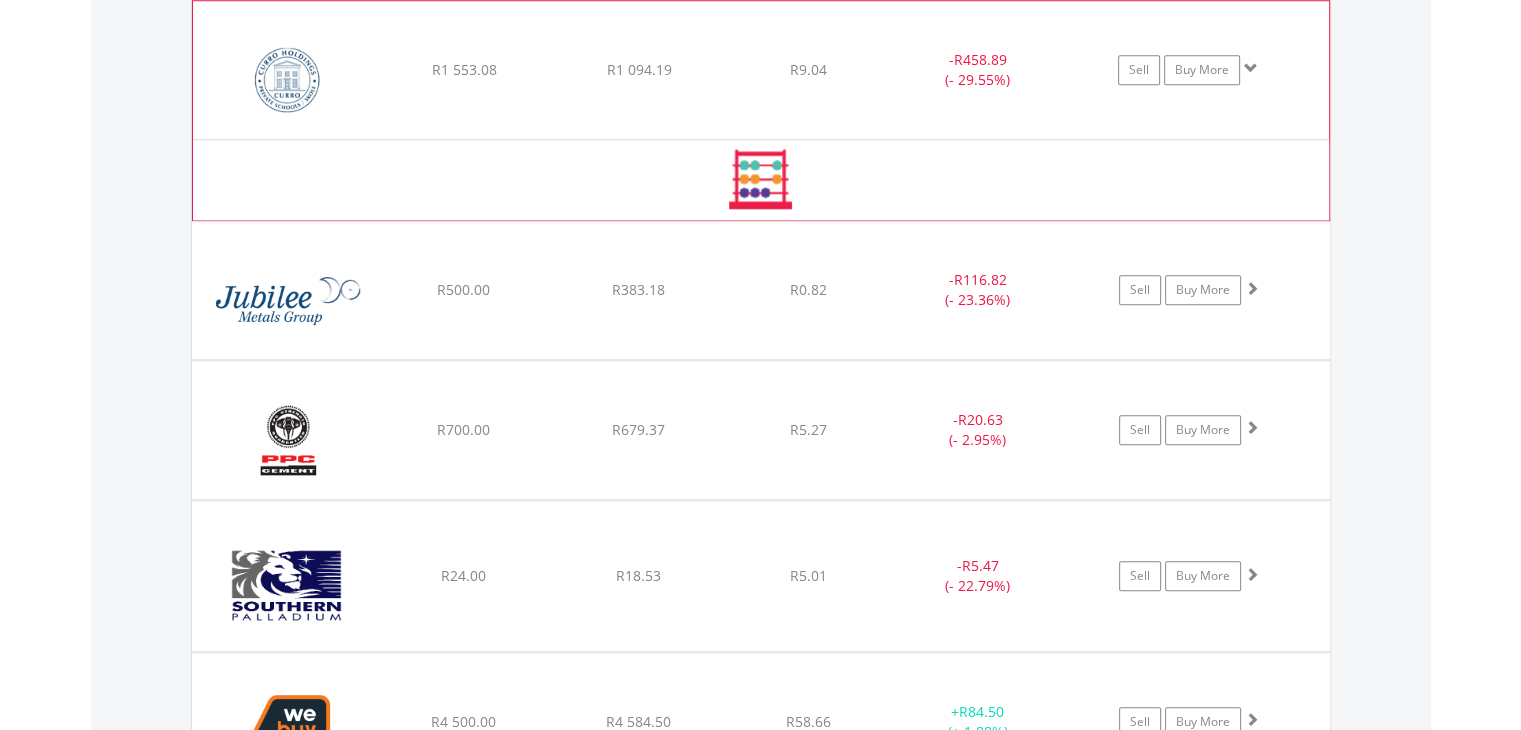 click at bounding box center [1251, 68] 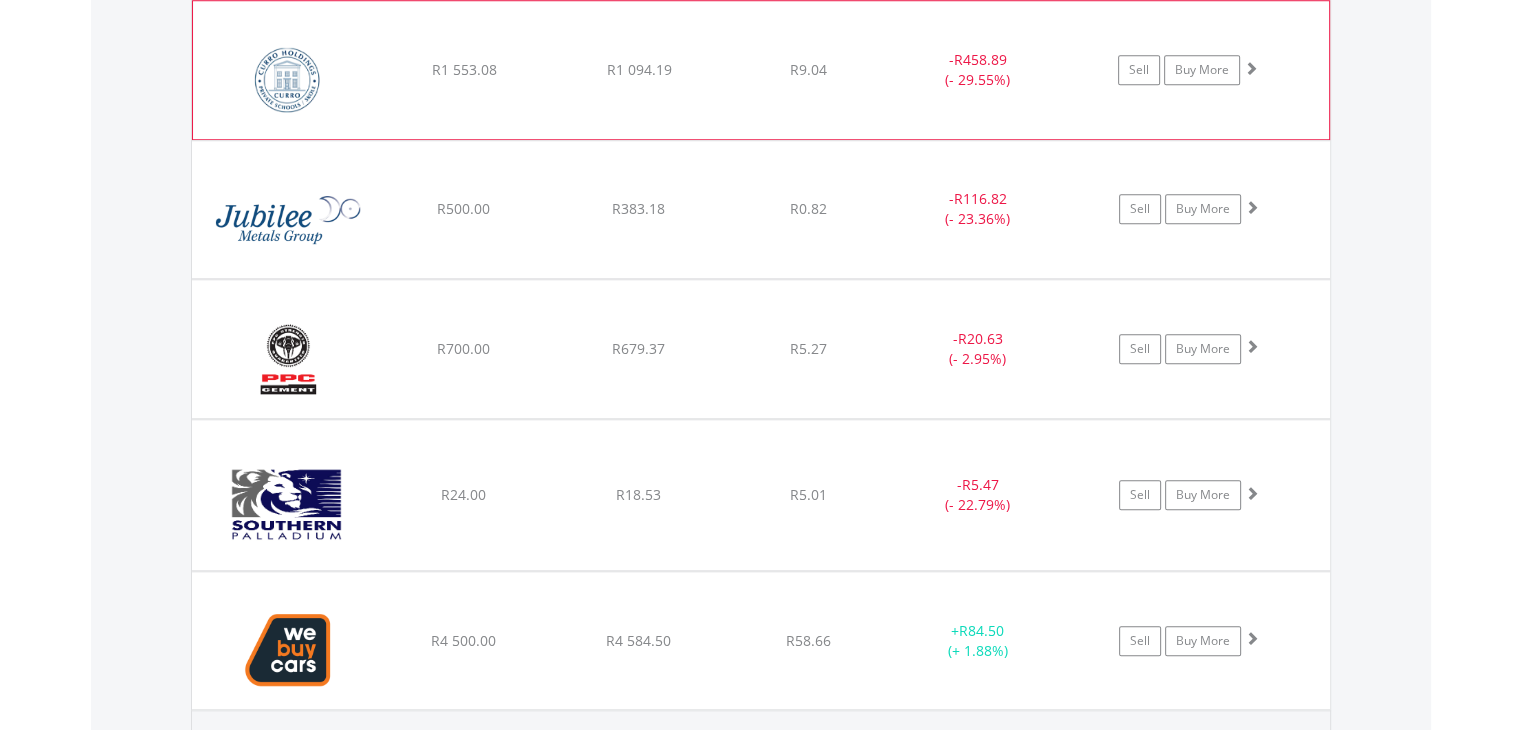 click at bounding box center [1251, 68] 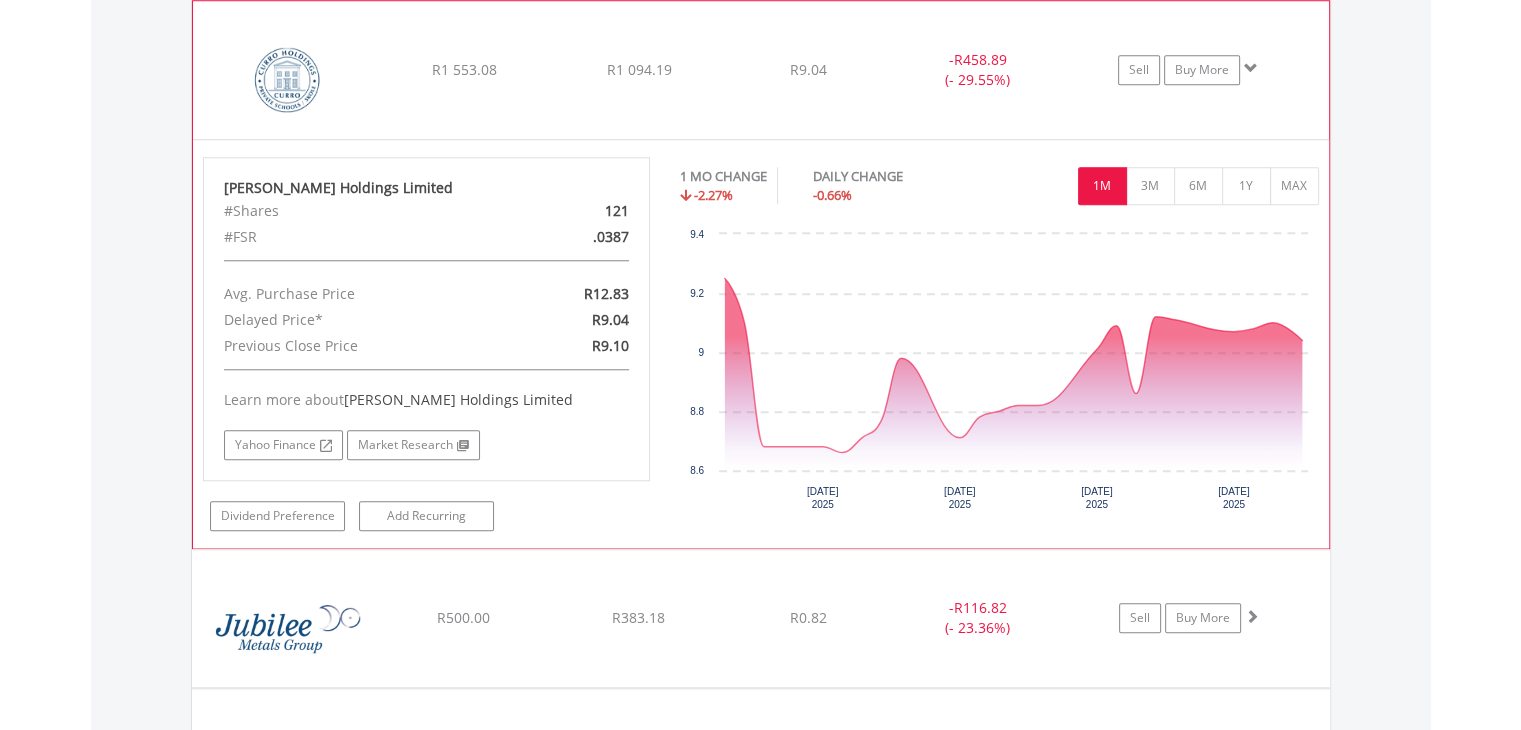 click at bounding box center (1251, 68) 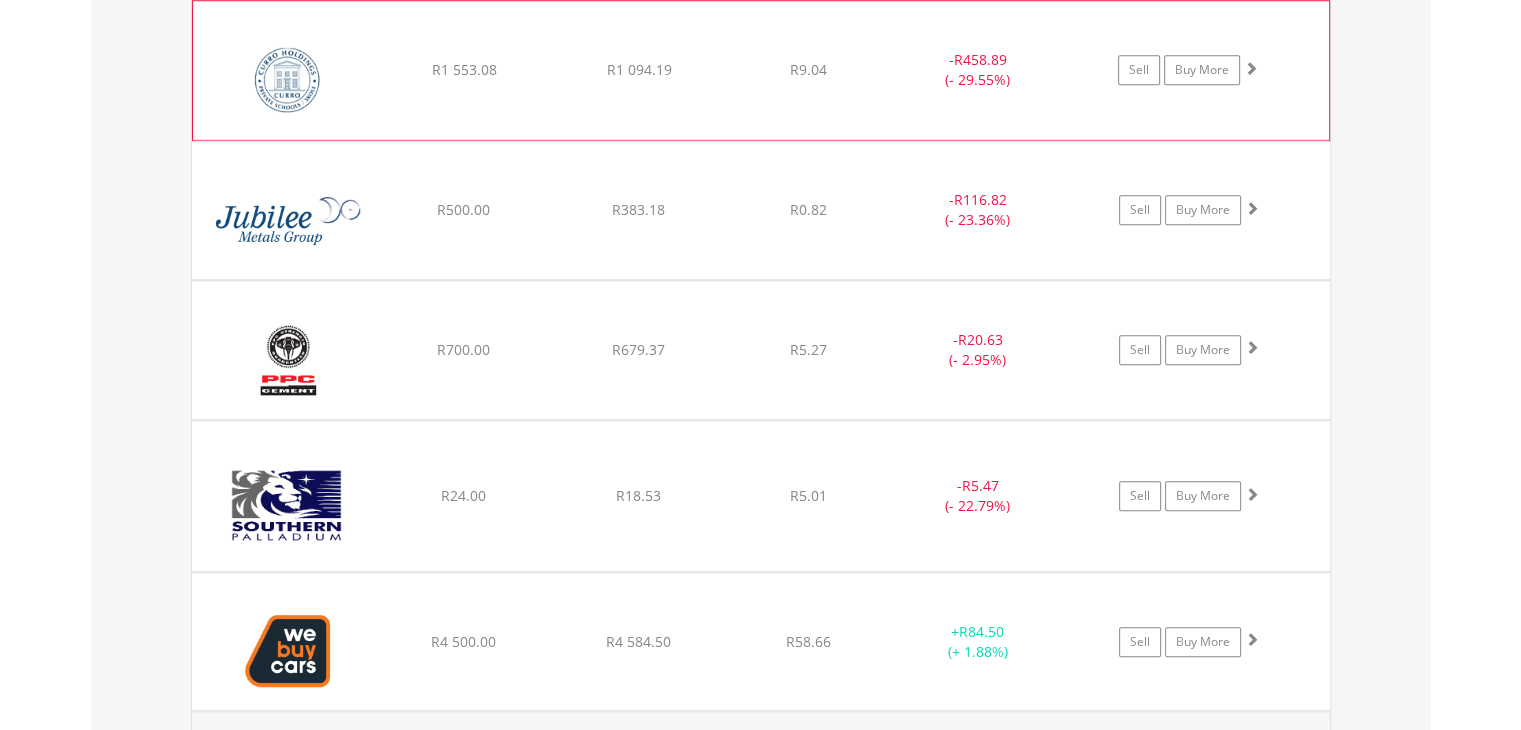 click at bounding box center (1251, 68) 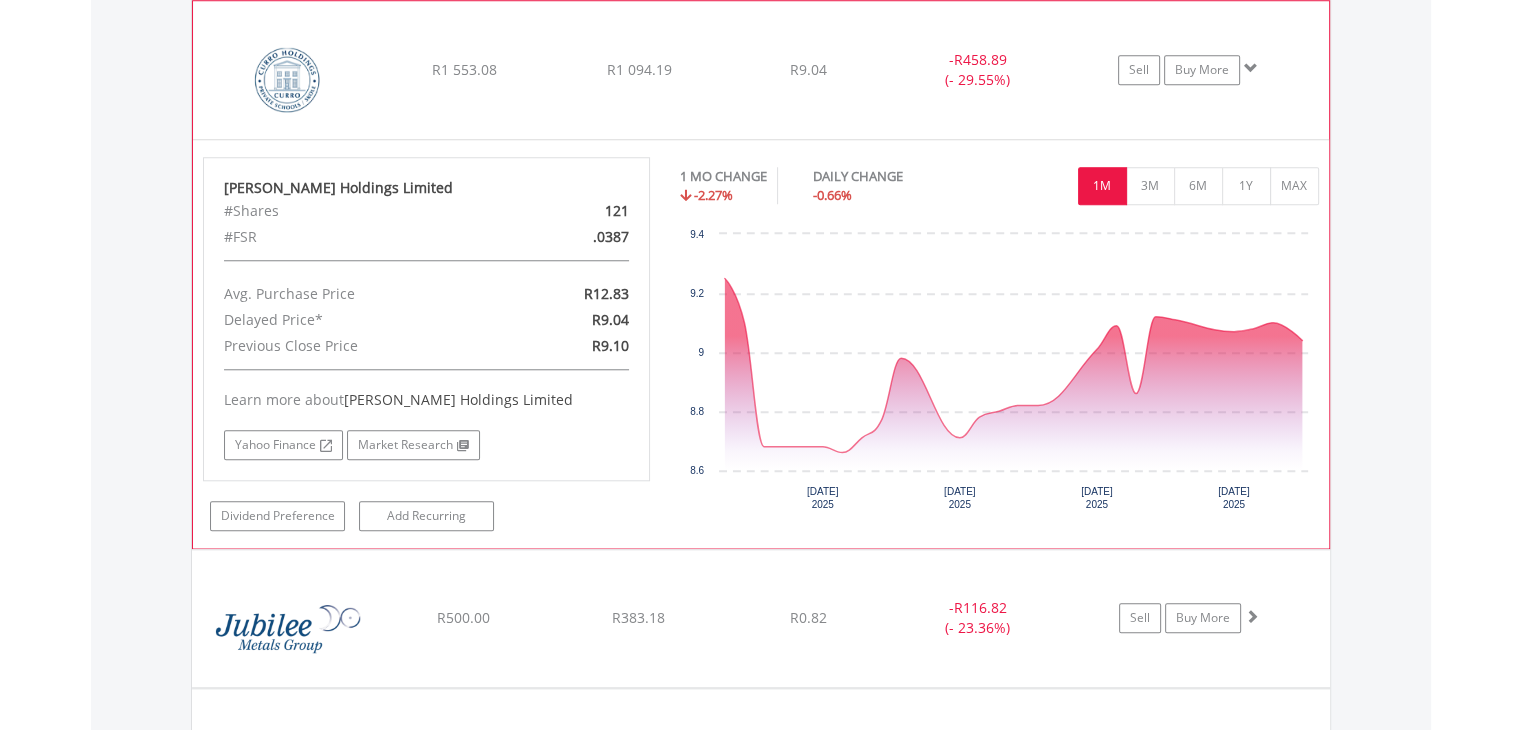 click at bounding box center [1251, 68] 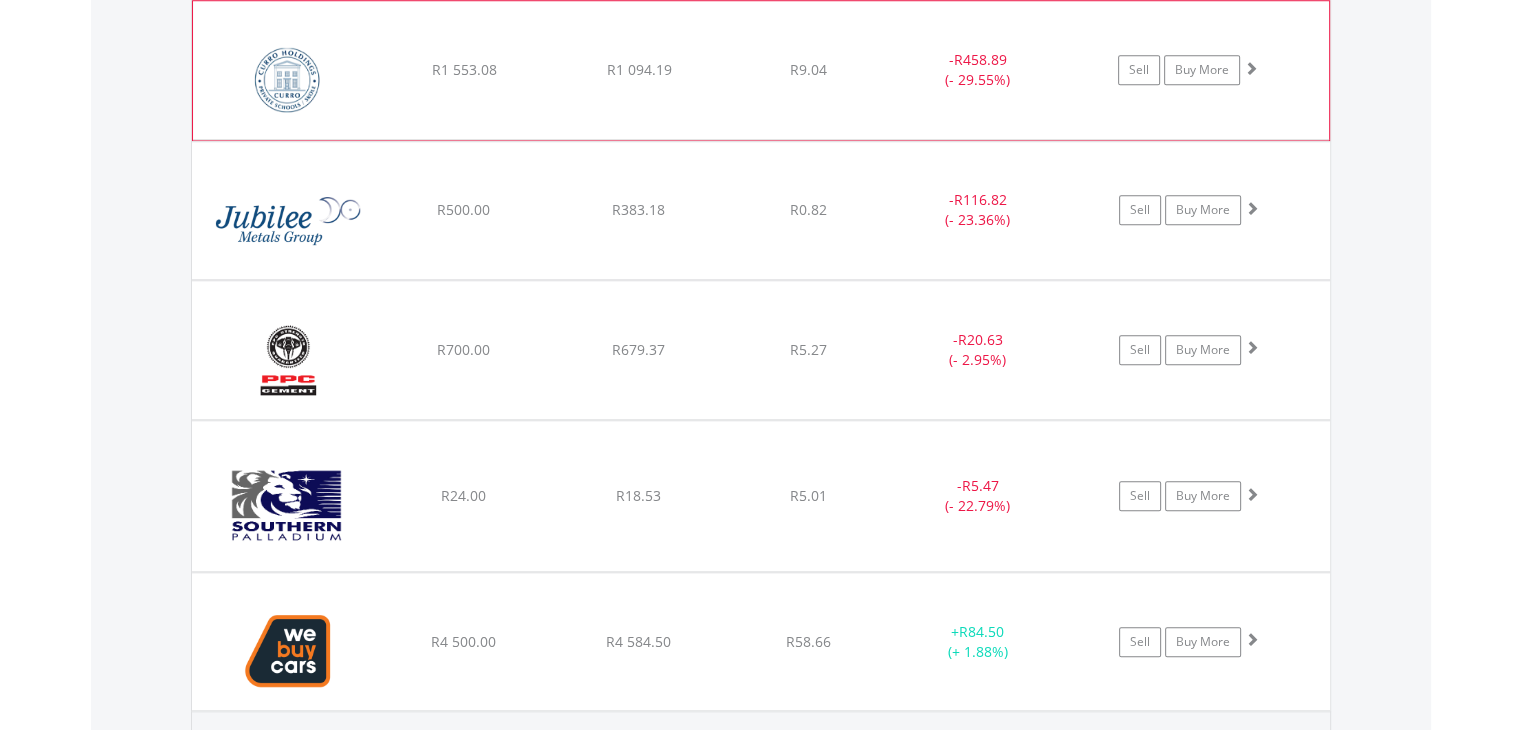 click at bounding box center [1251, 68] 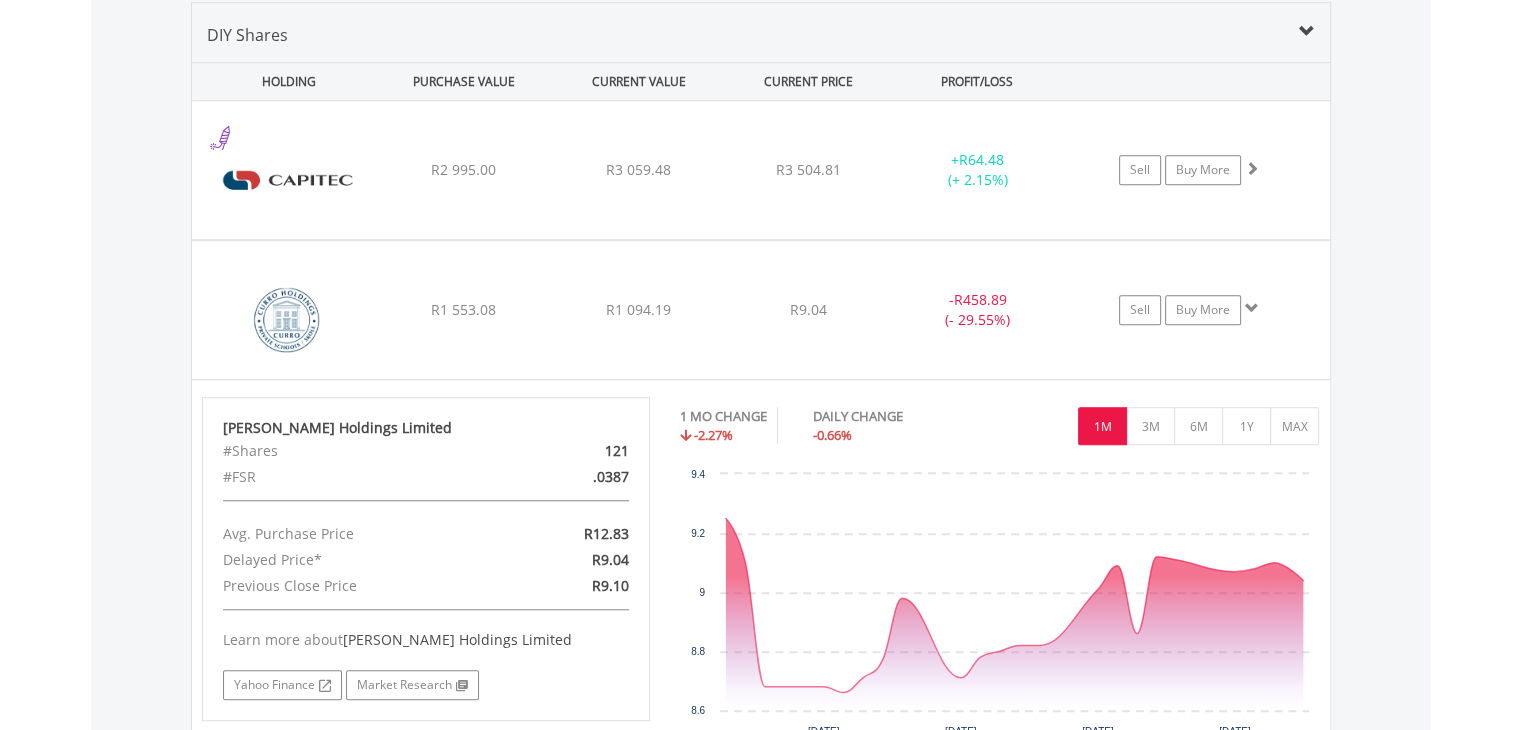 scroll, scrollTop: 1468, scrollLeft: 0, axis: vertical 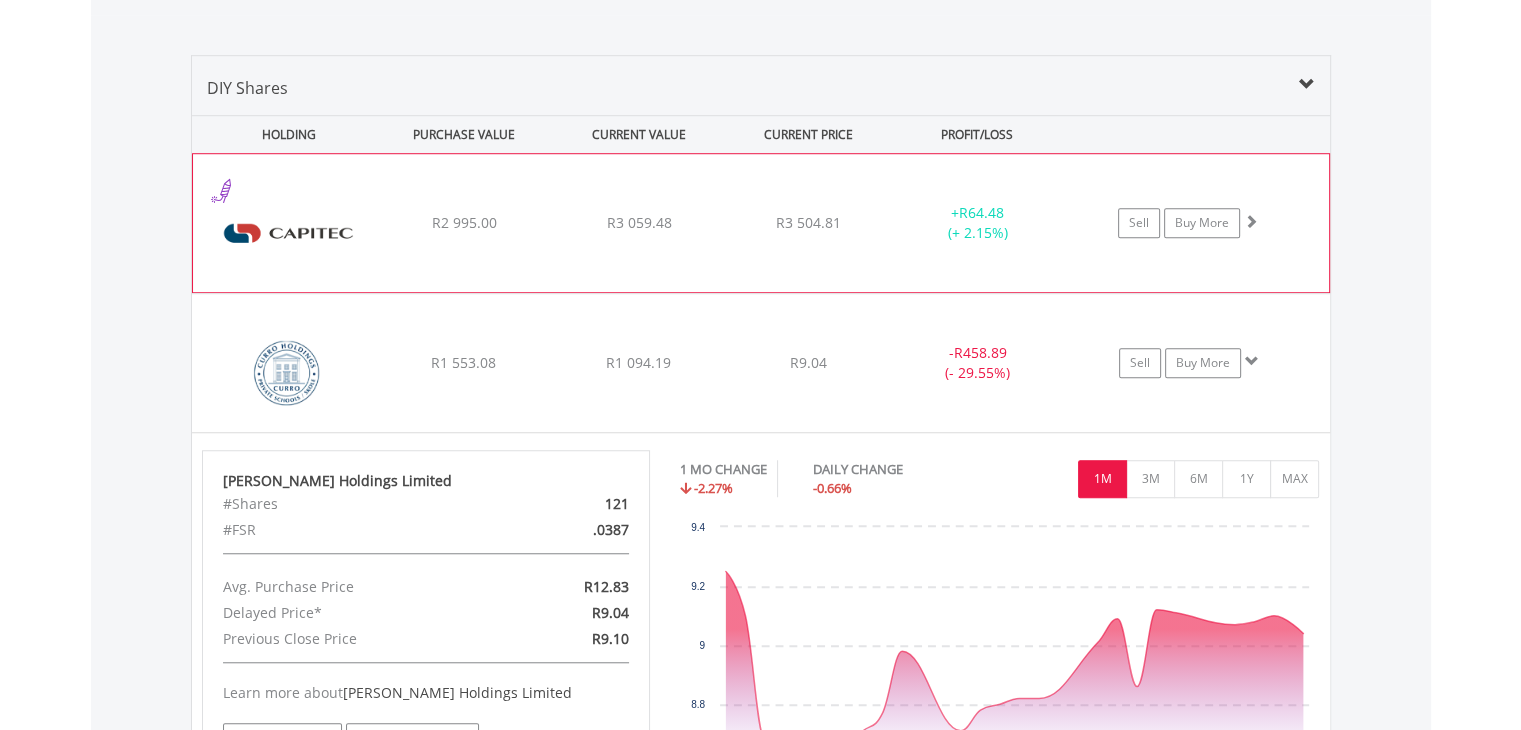click at bounding box center (1251, 221) 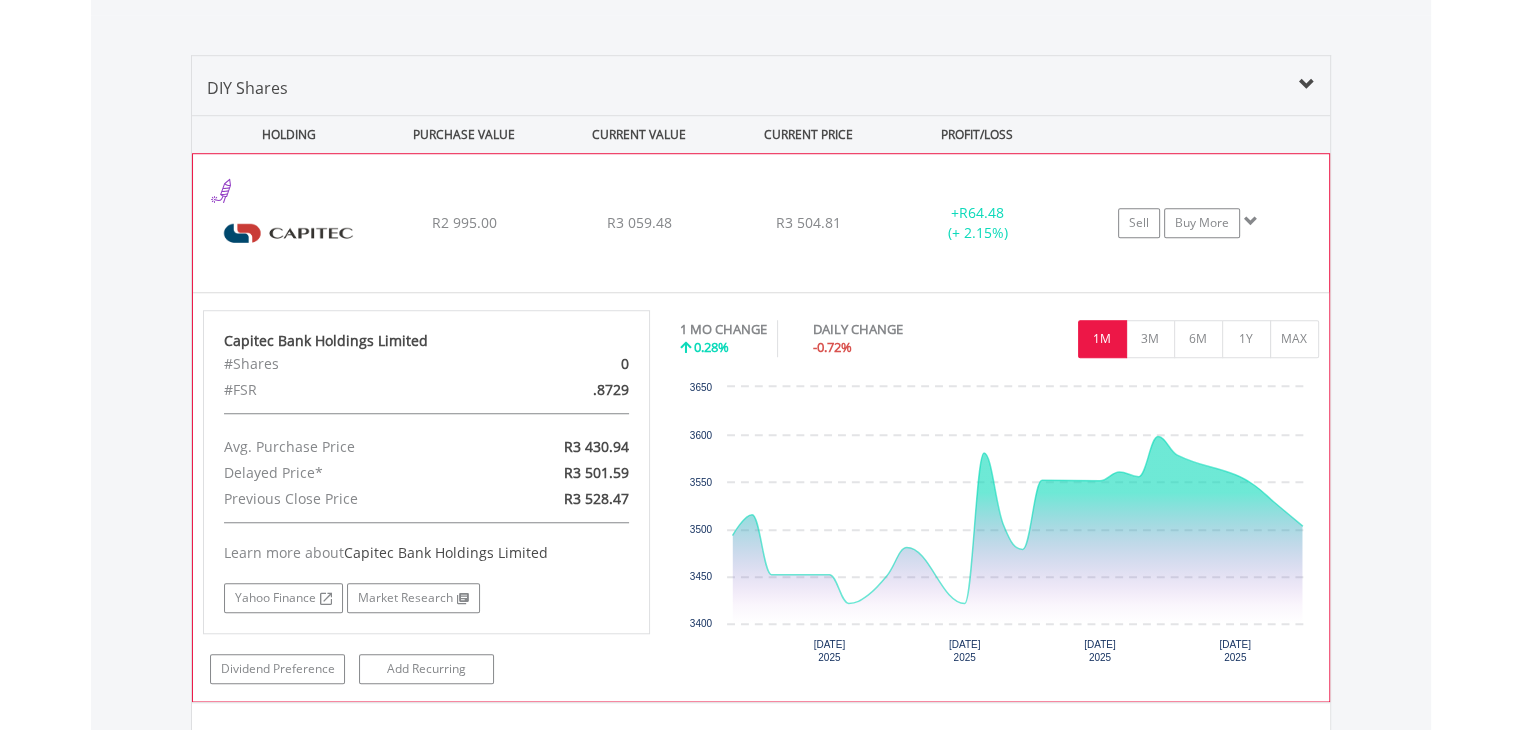 click at bounding box center (1251, 221) 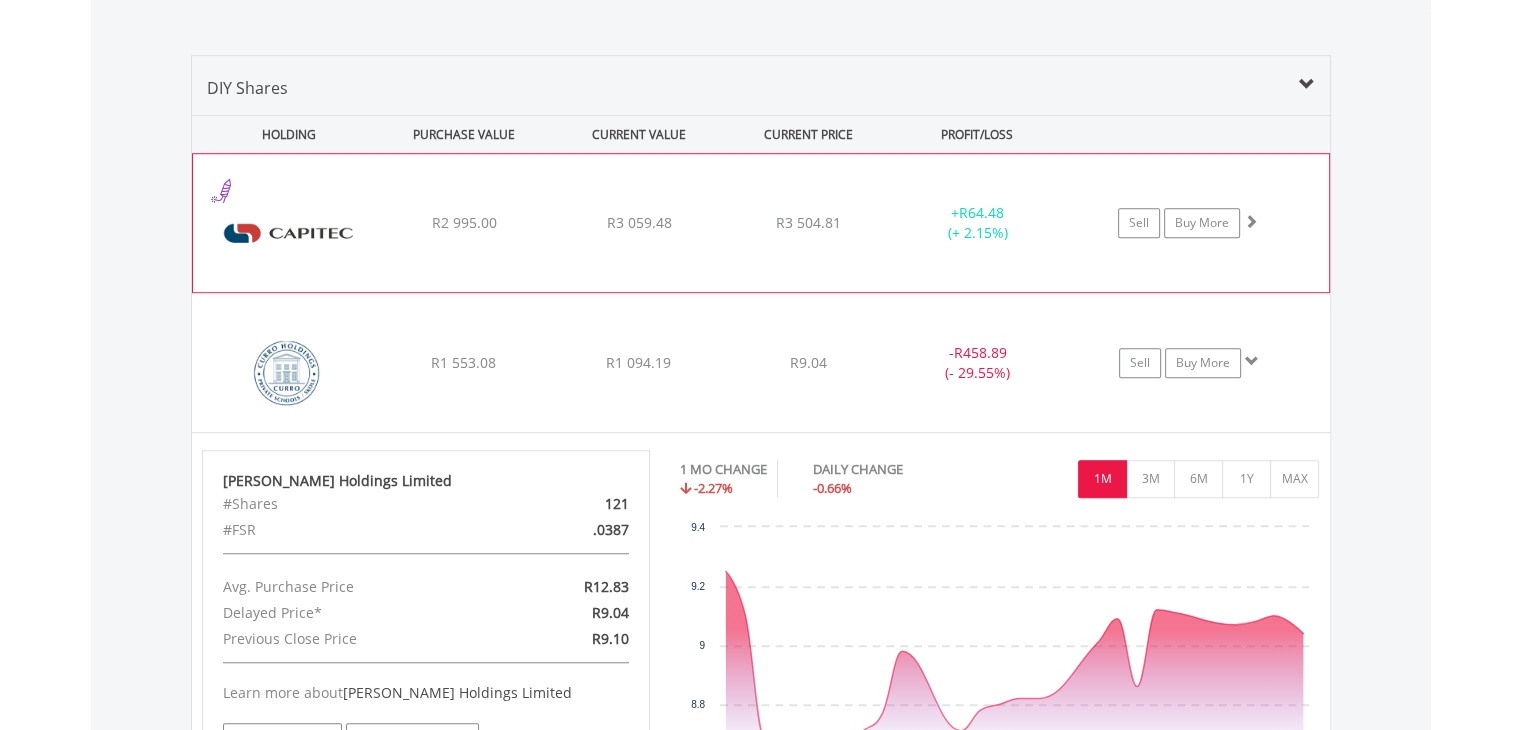 click at bounding box center (1251, 221) 